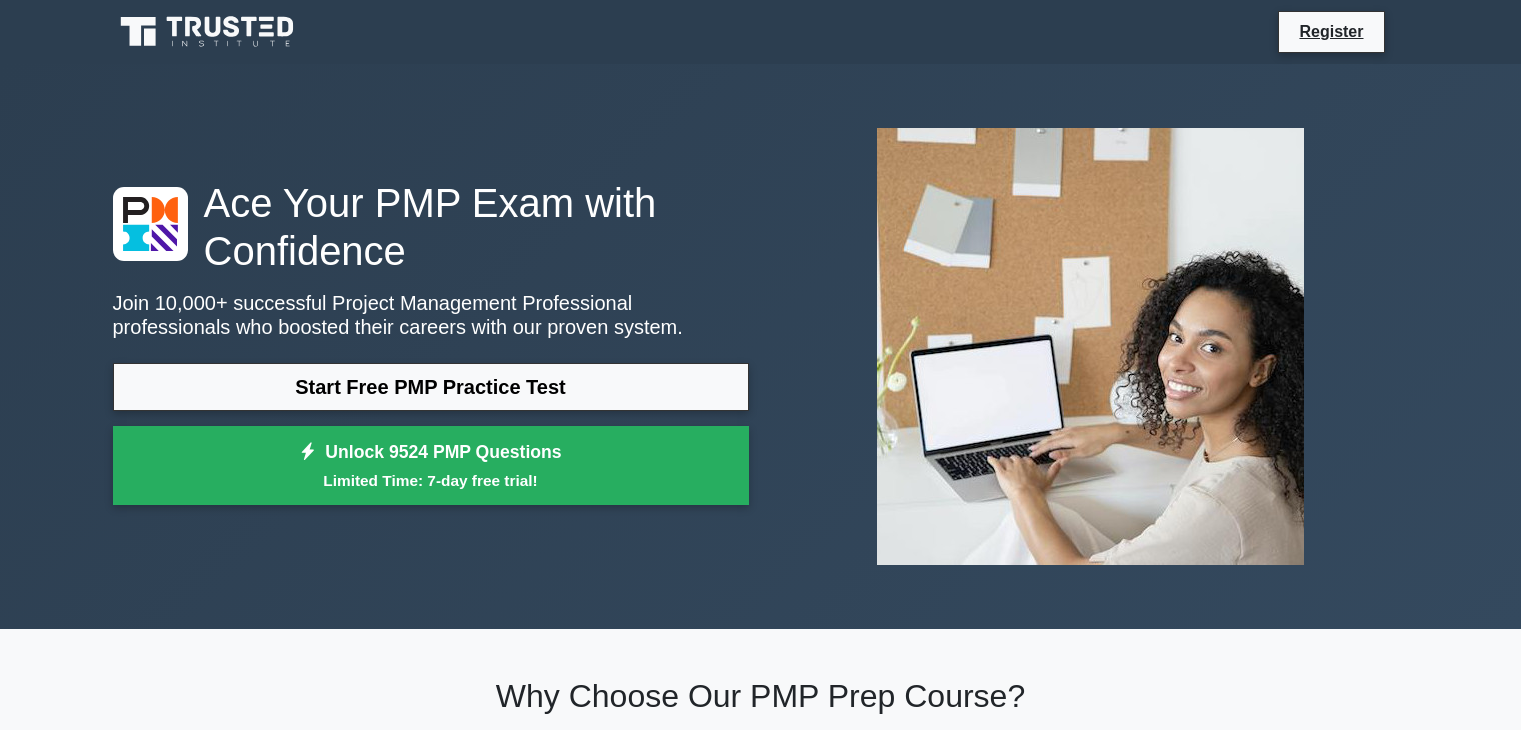 scroll, scrollTop: 0, scrollLeft: 0, axis: both 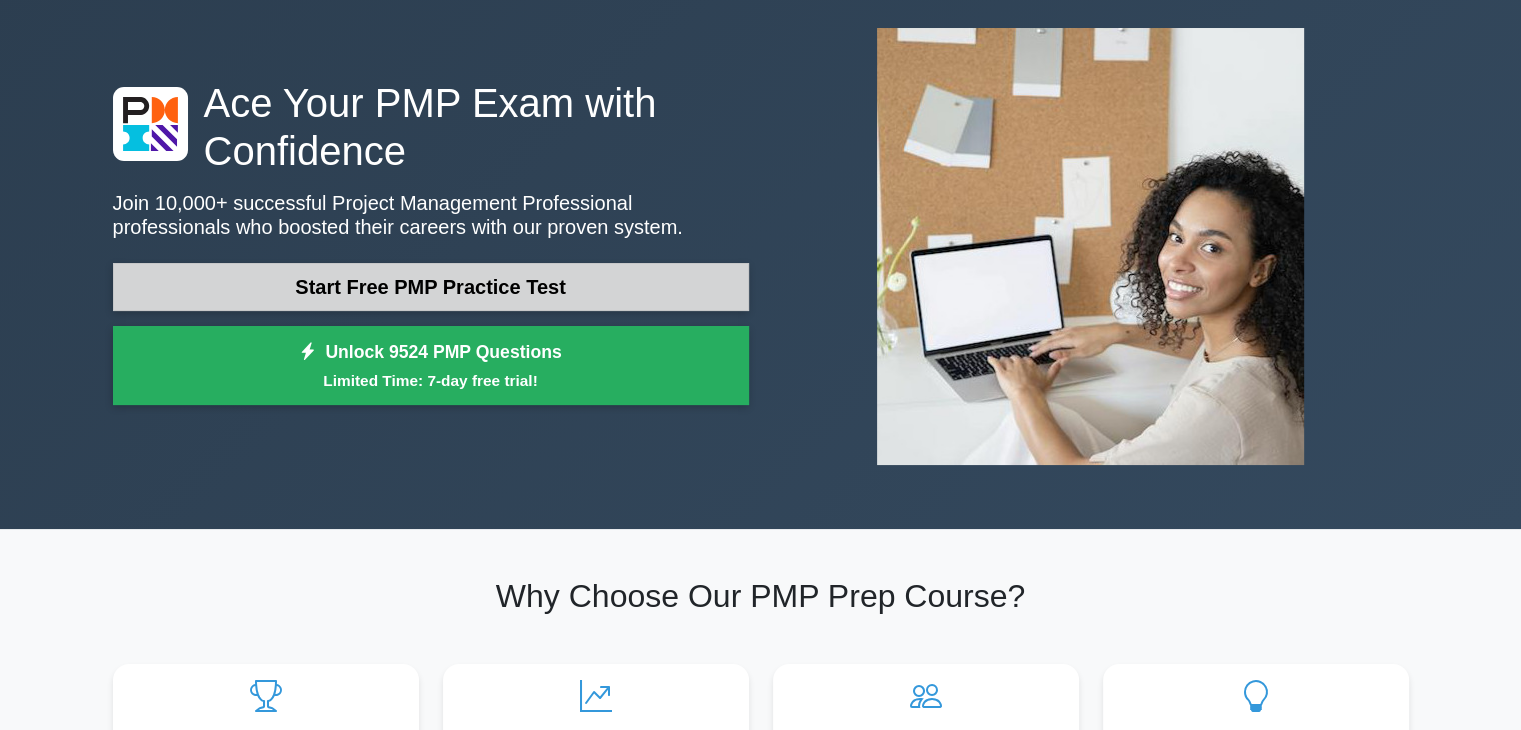 click on "Start Free PMP Practice Test" at bounding box center [431, 287] 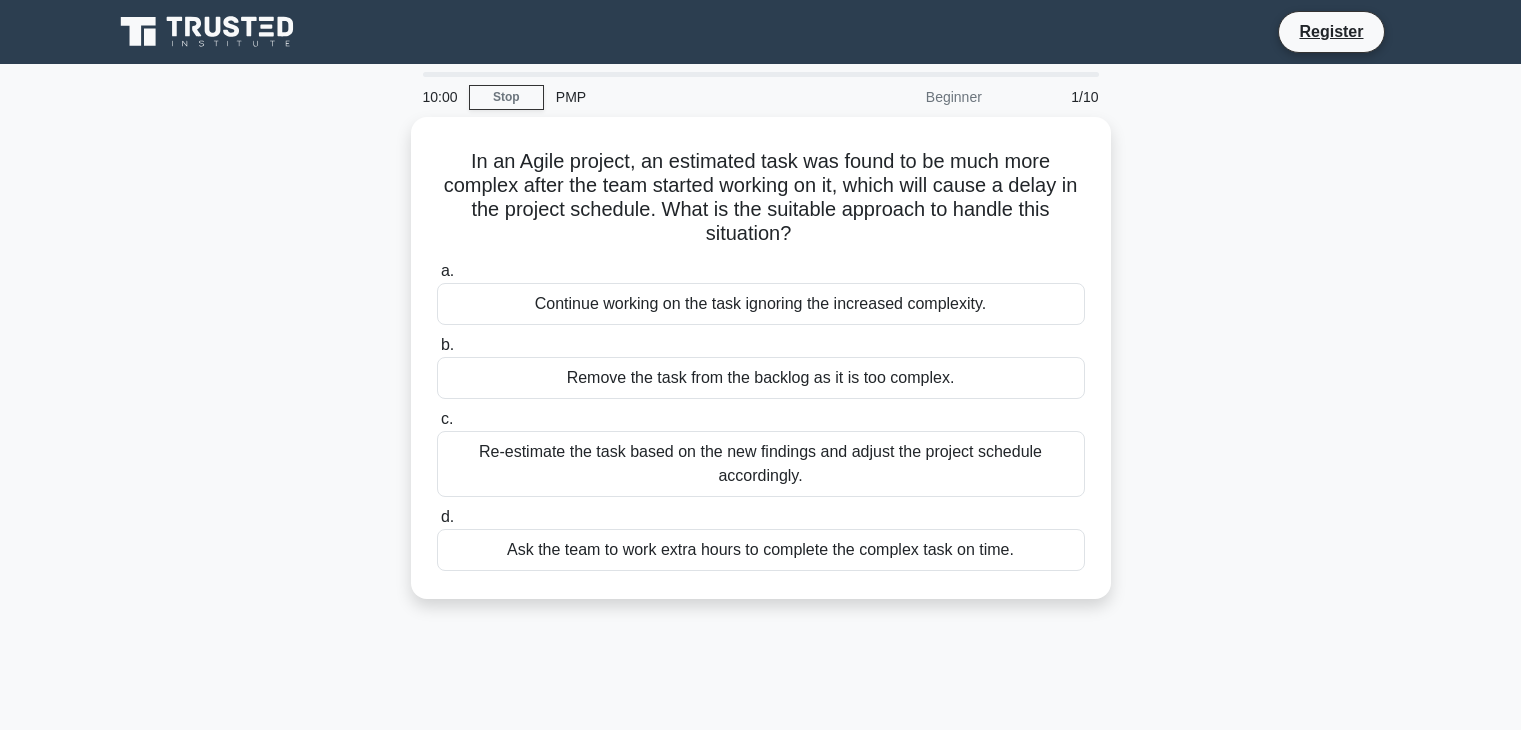 scroll, scrollTop: 0, scrollLeft: 0, axis: both 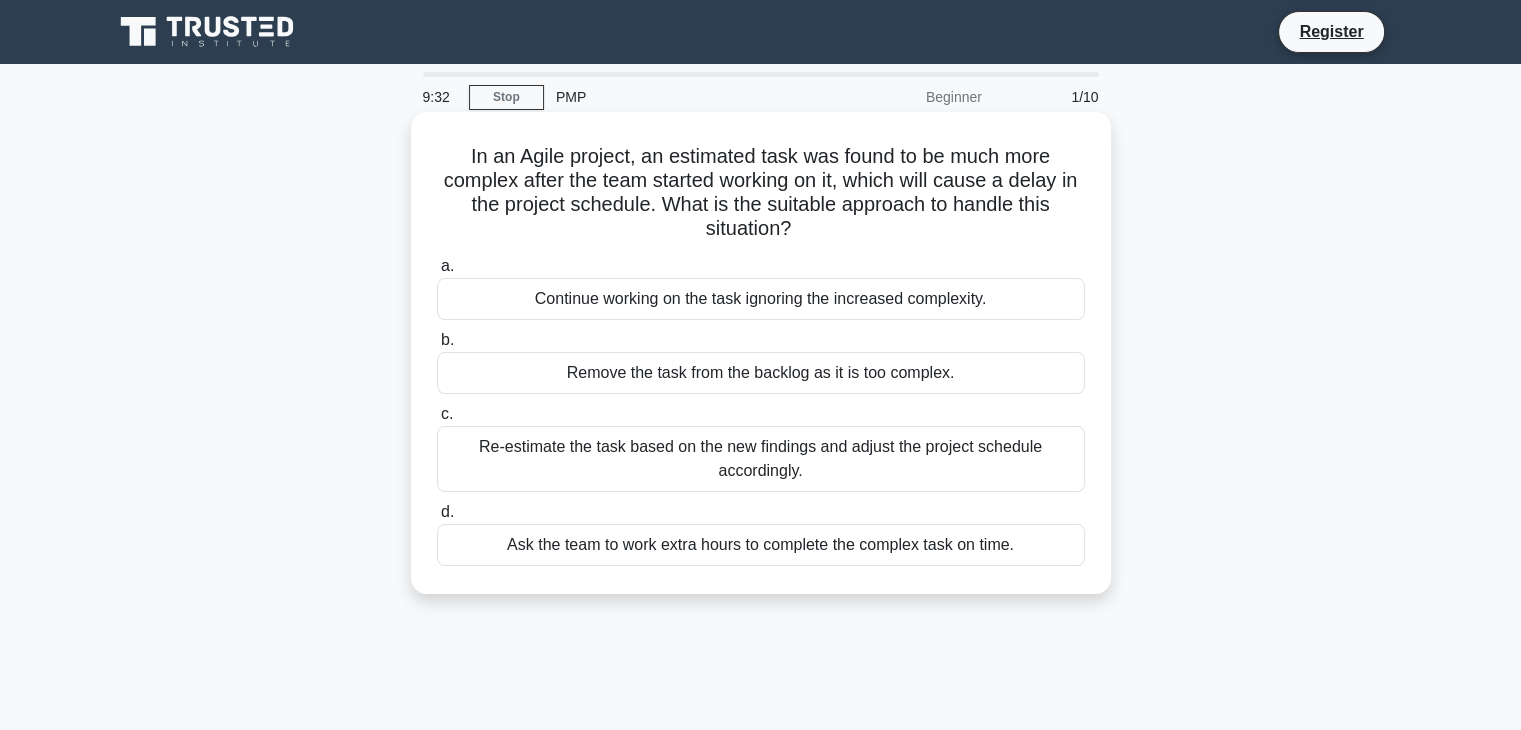 click on "Re-estimate the task based on the new findings and adjust the project schedule accordingly." at bounding box center (761, 459) 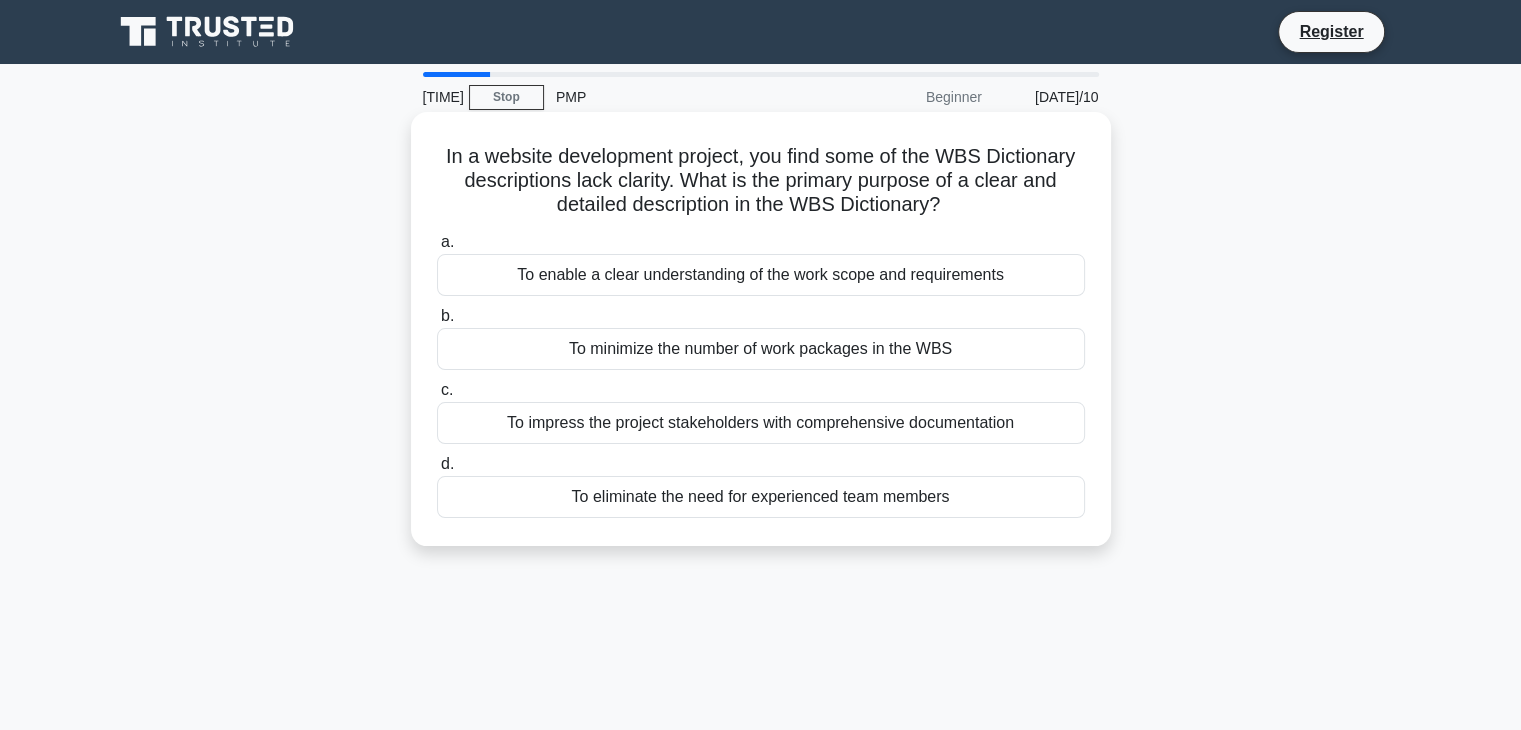 click on "To enable a clear understanding of the work scope and requirements" at bounding box center (761, 275) 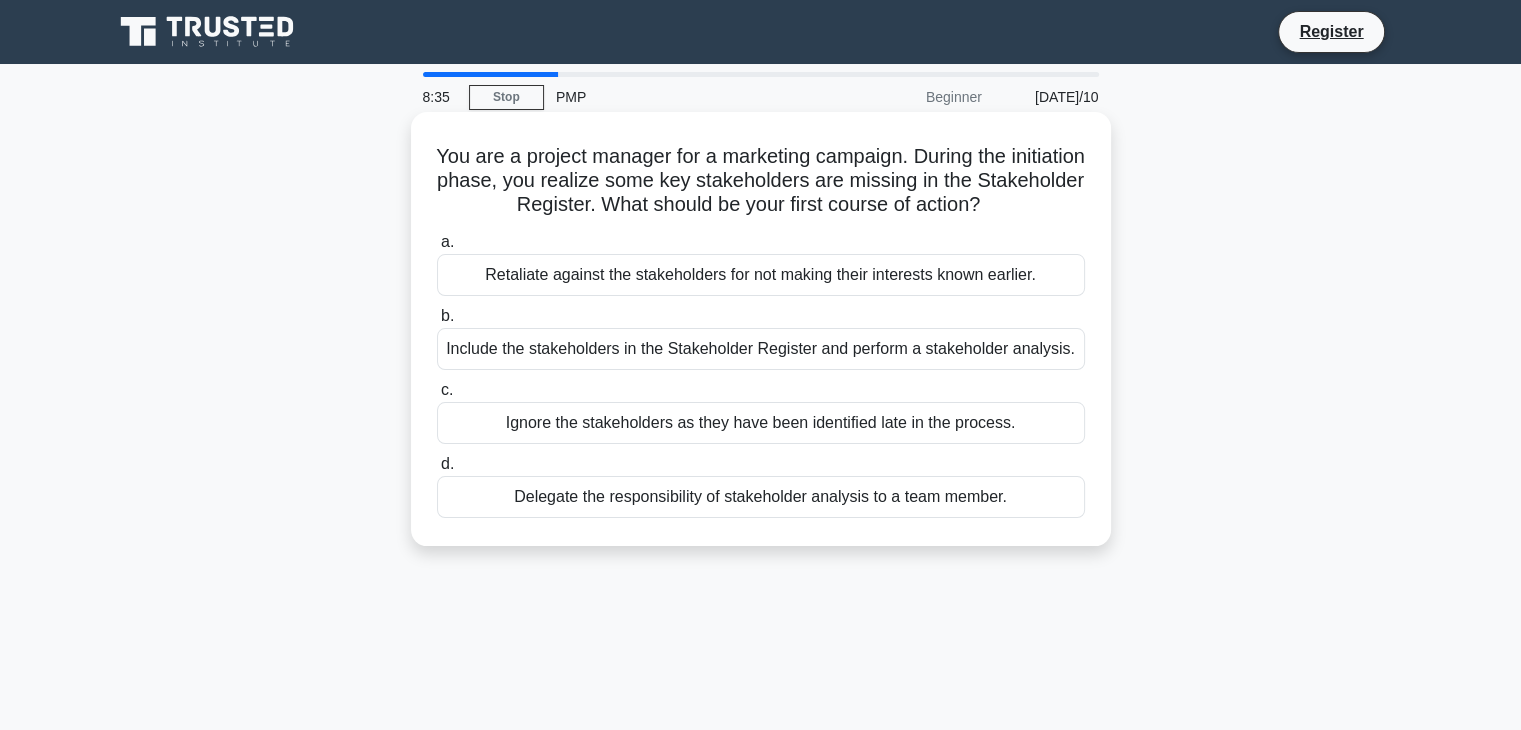 click on "Include the stakeholders in the Stakeholder Register and perform a stakeholder analysis." at bounding box center [761, 349] 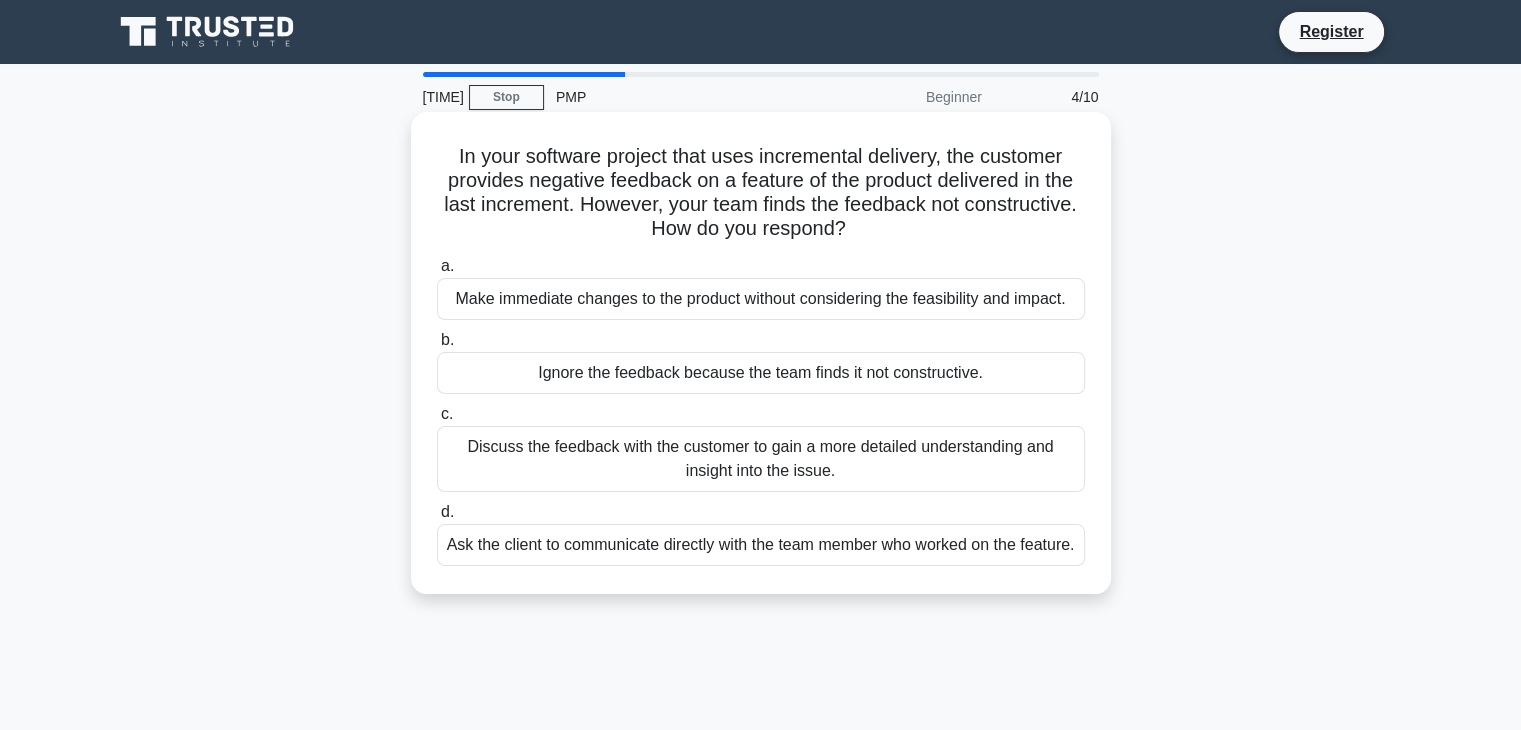 click on "Discuss the feedback with the customer to gain a more detailed understanding and insight into the issue." at bounding box center (761, 459) 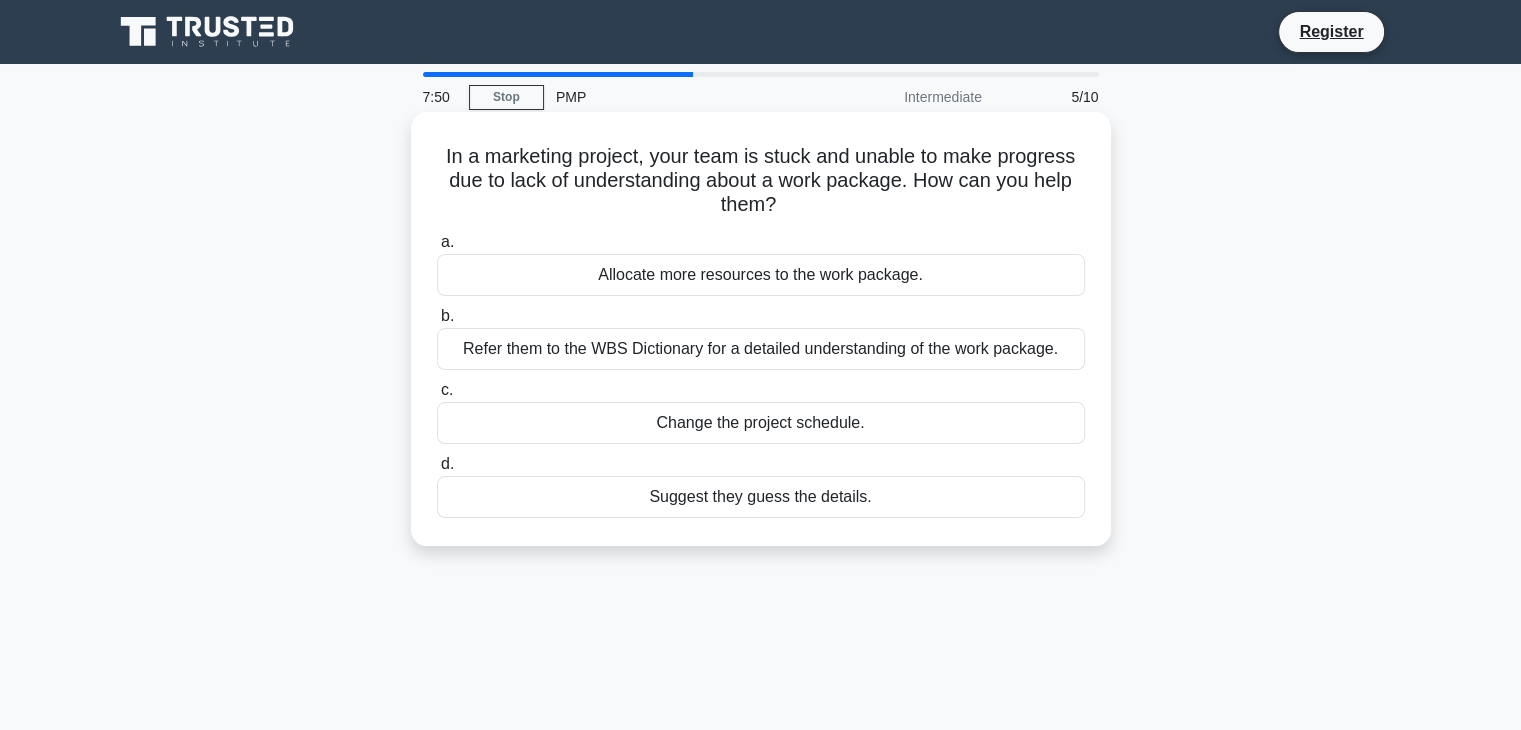 click on "Refer them to the WBS Dictionary for a detailed understanding of the work package." at bounding box center (761, 349) 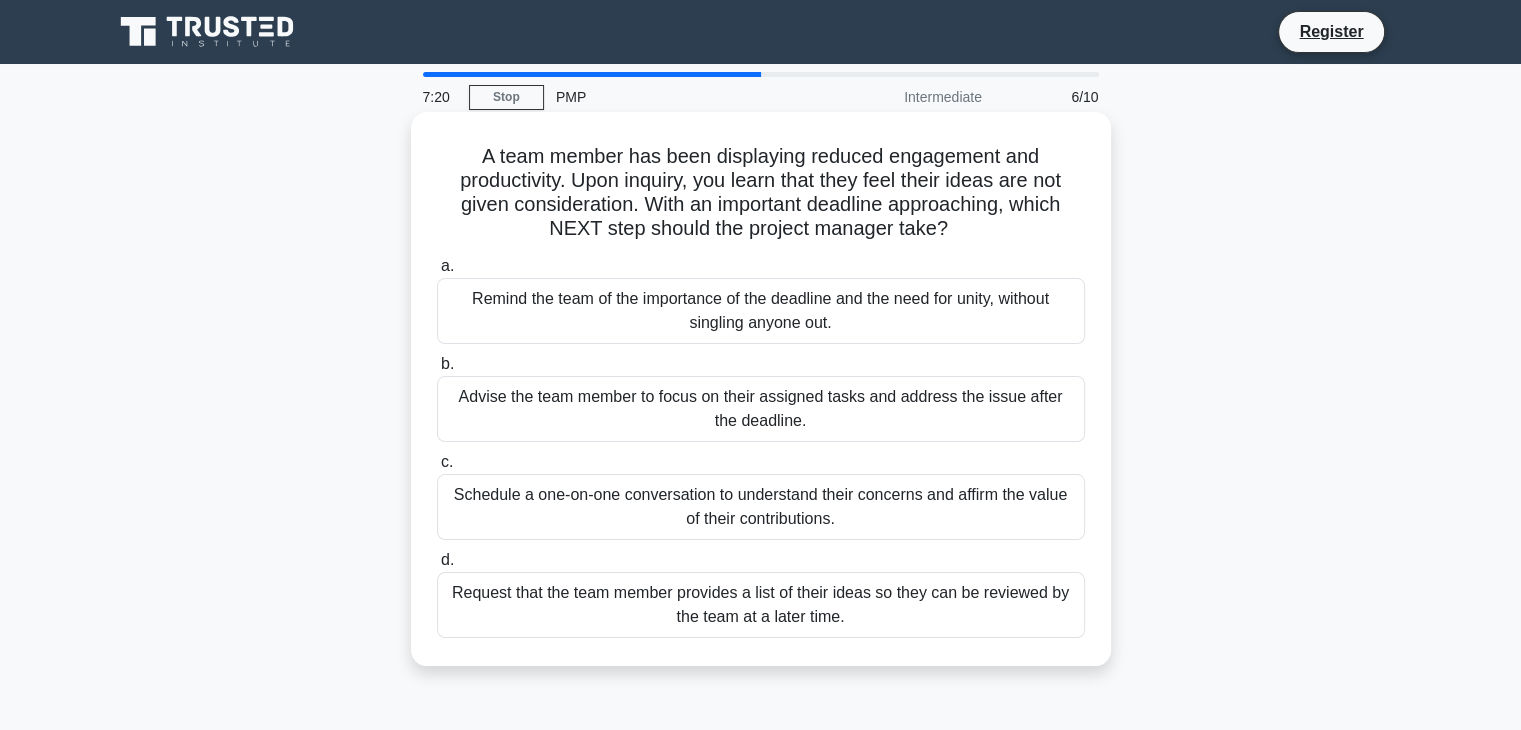 click on "Schedule a one-on-one conversation to understand their concerns and affirm the value of their contributions." at bounding box center (761, 507) 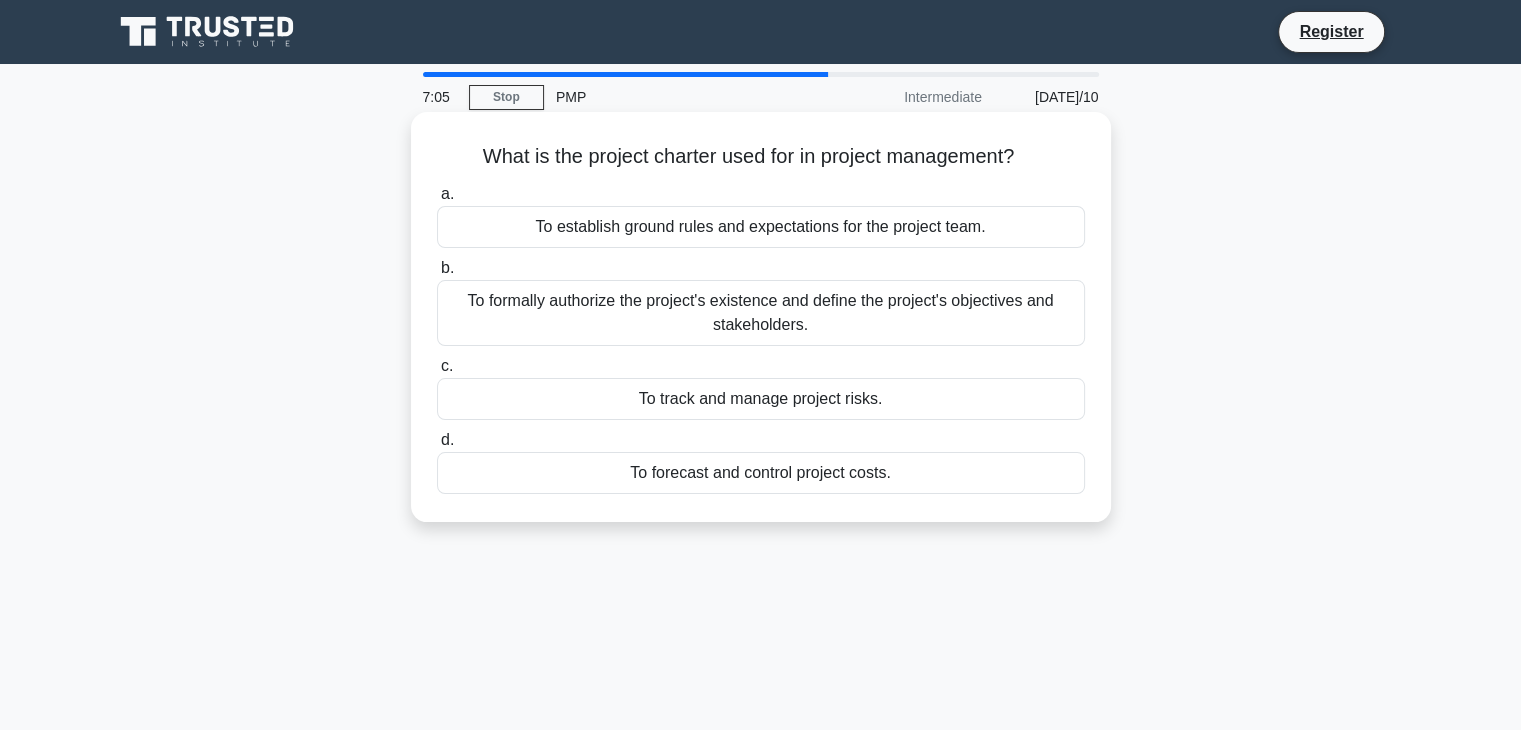 click on "To formally authorize the project's existence and define the project's objectives and stakeholders." at bounding box center (761, 313) 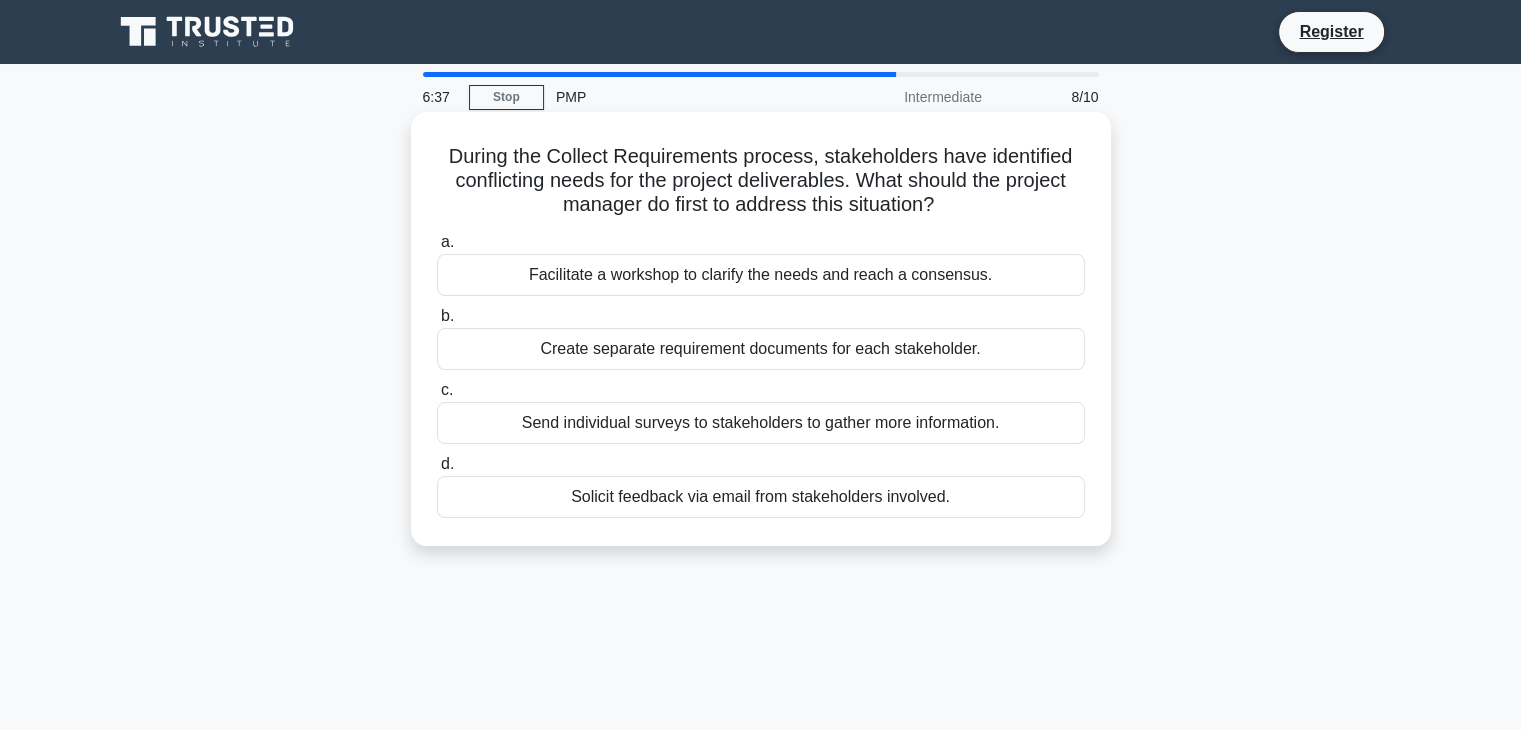 click on "Facilitate a workshop to clarify the needs and reach a consensus." at bounding box center (761, 275) 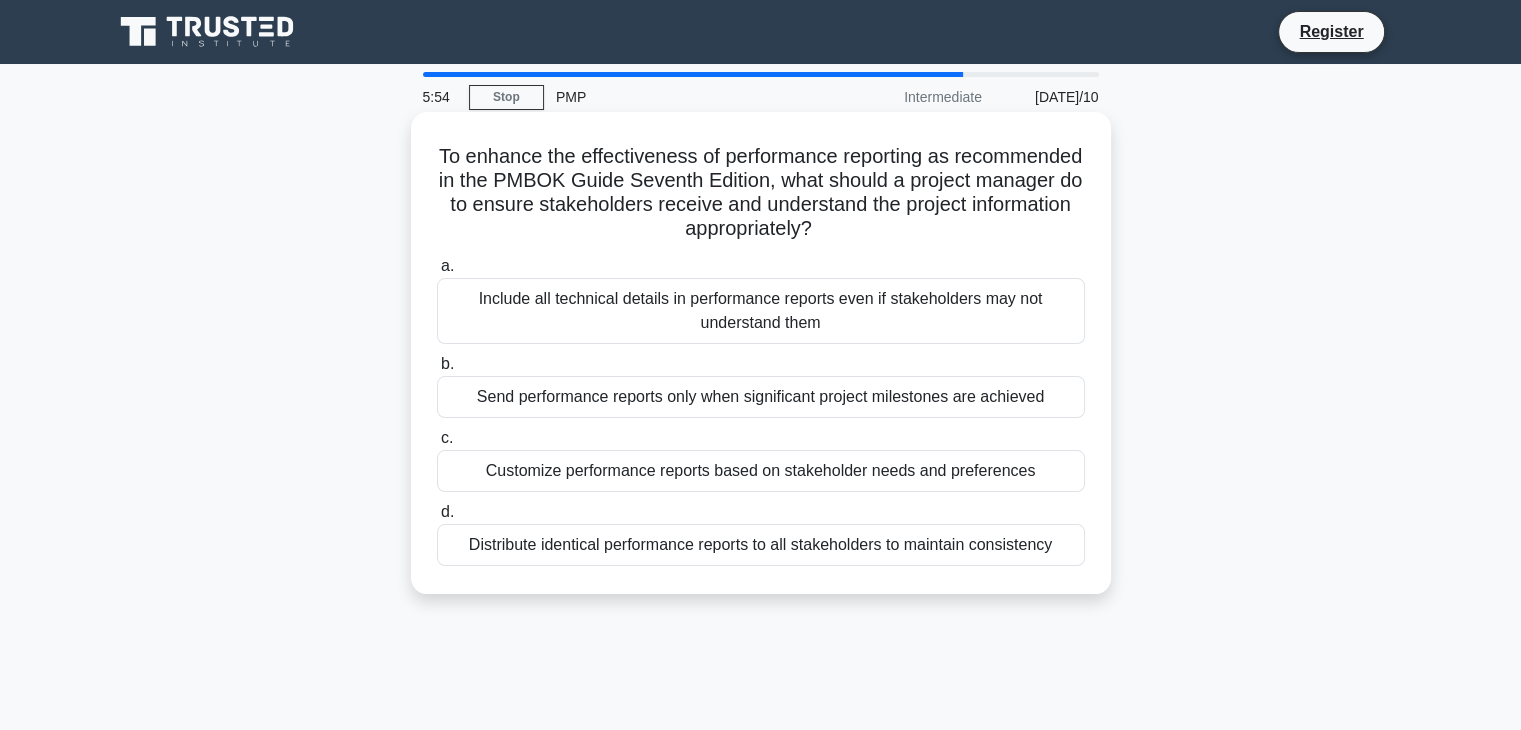 click on "Customize performance reports based on stakeholder needs and preferences" at bounding box center (761, 471) 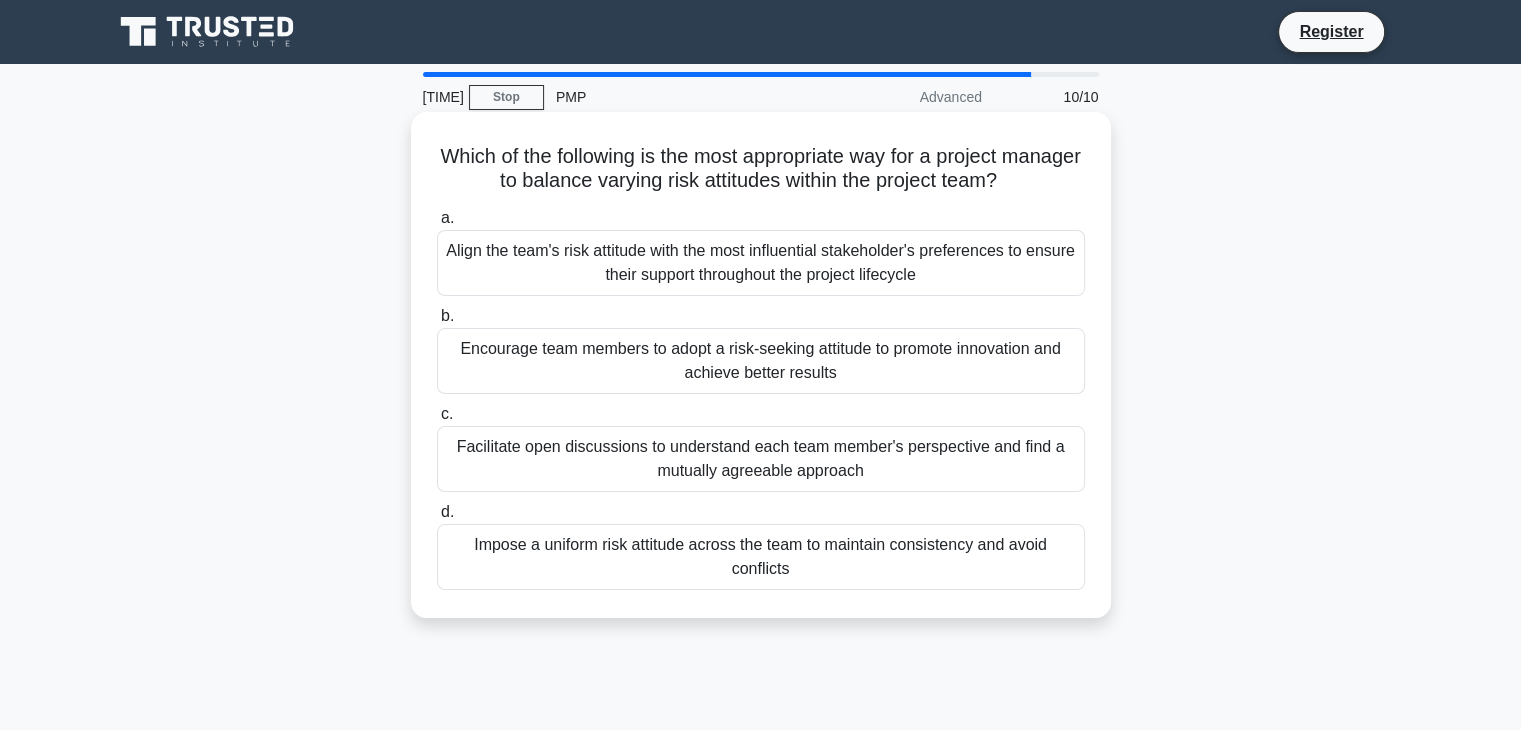 click on "Facilitate open discussions to understand each team member's perspective and find a mutually agreeable approach" at bounding box center [761, 459] 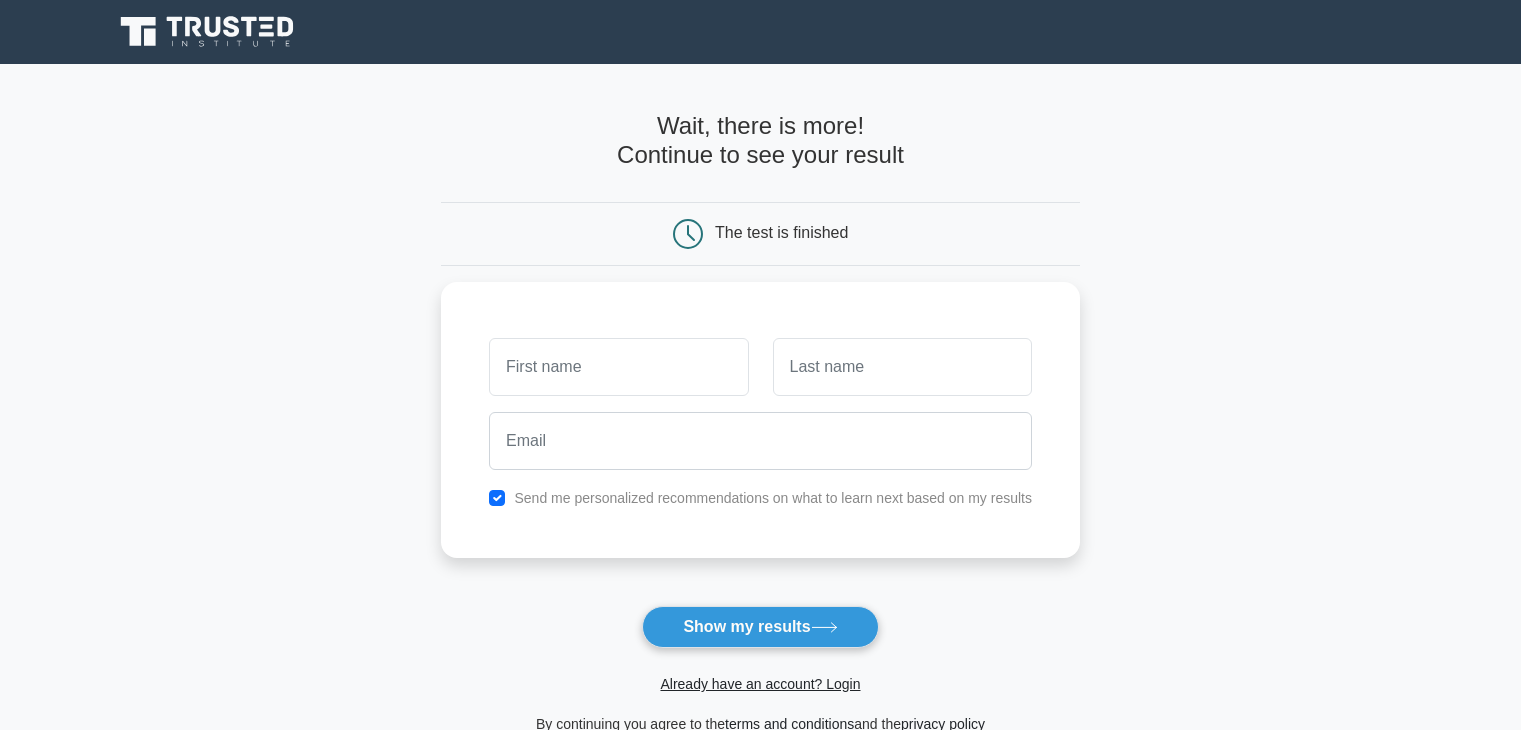 scroll, scrollTop: 0, scrollLeft: 0, axis: both 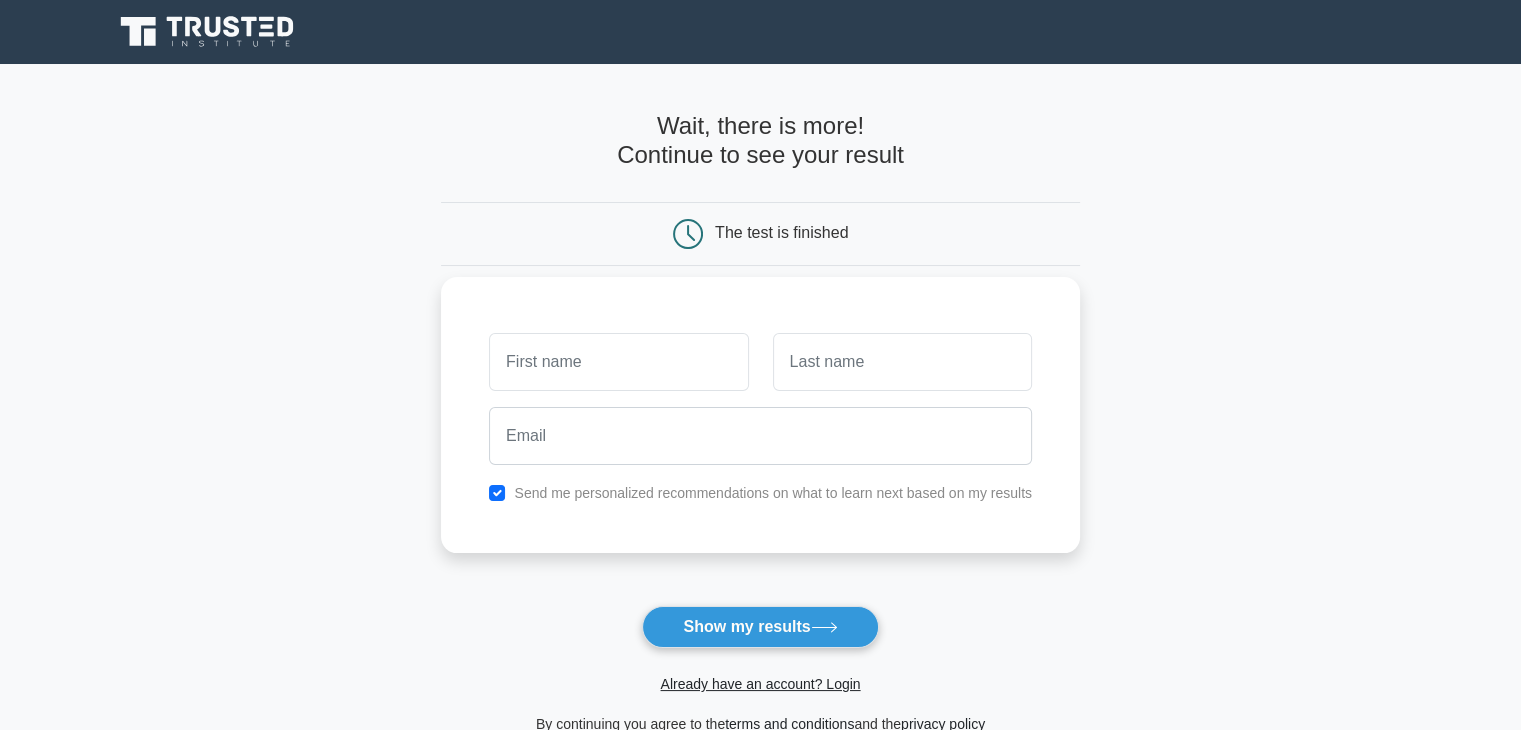 click at bounding box center (618, 362) 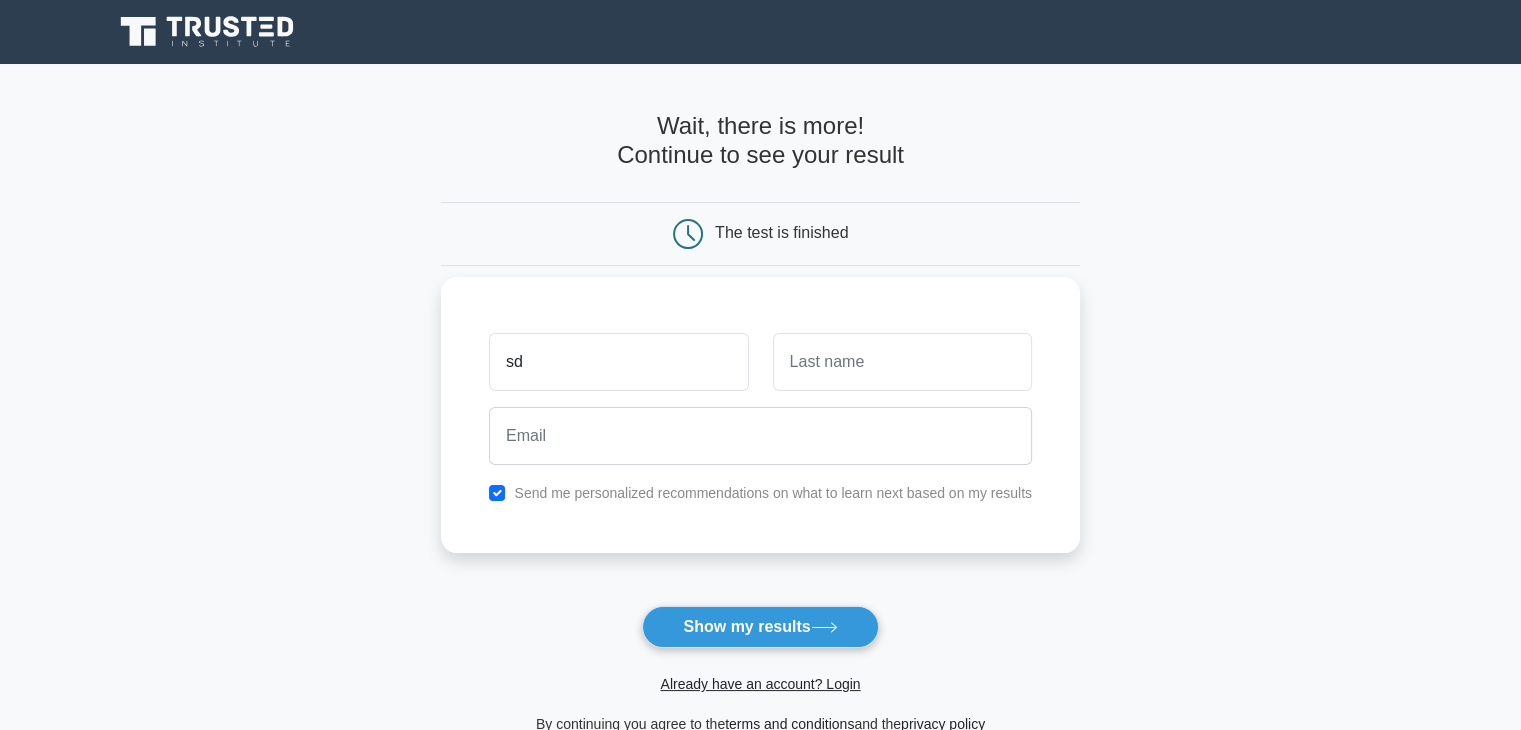 type on "sd" 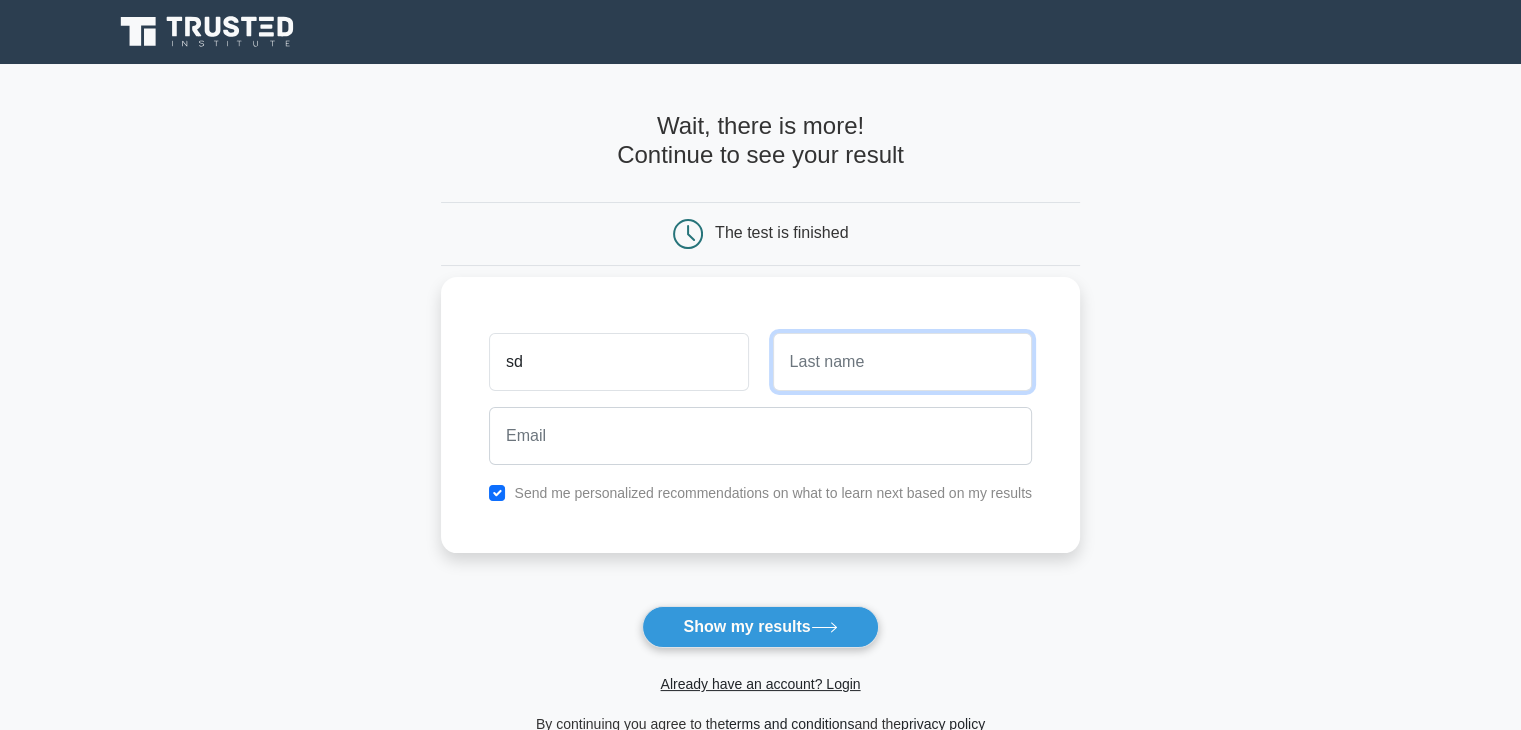 click at bounding box center (902, 362) 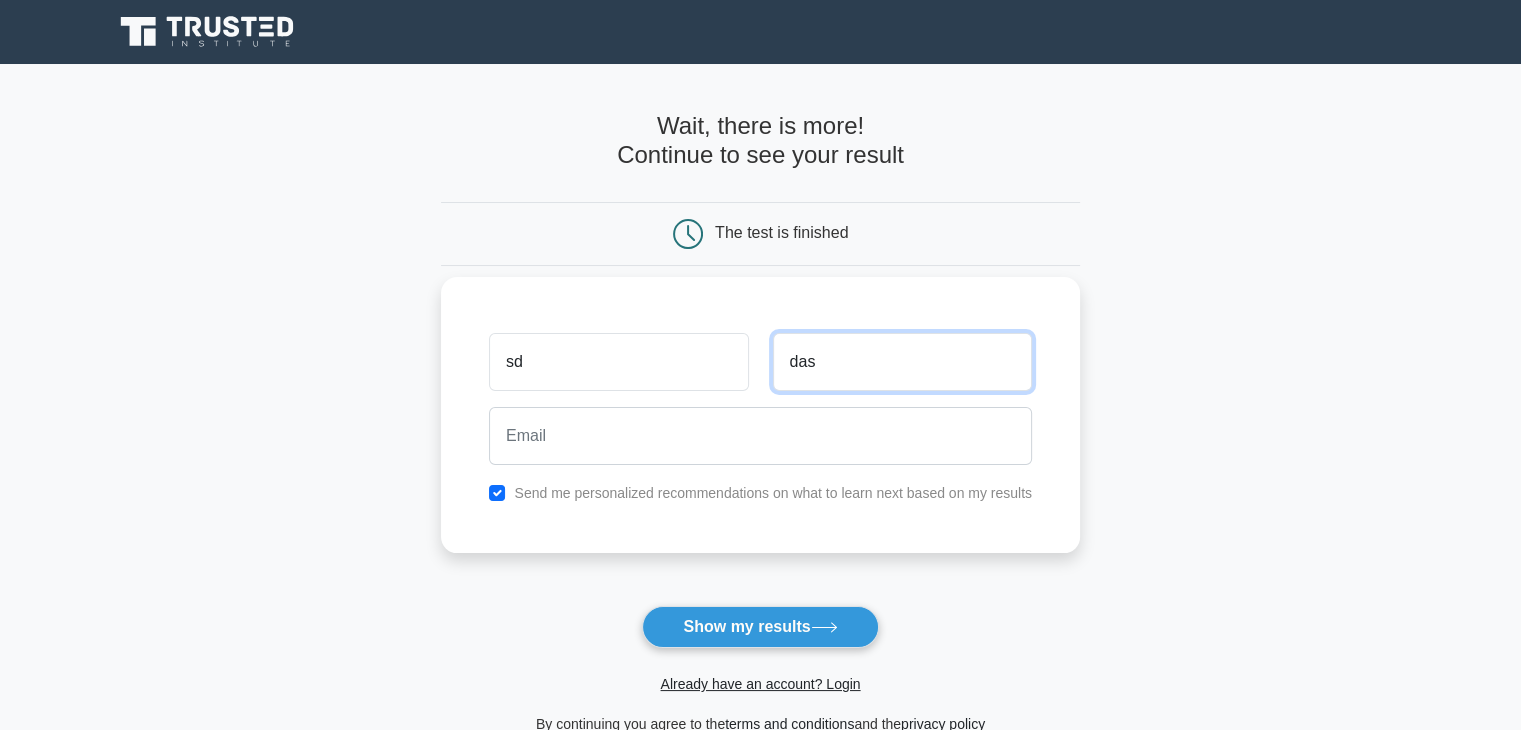 type on "das" 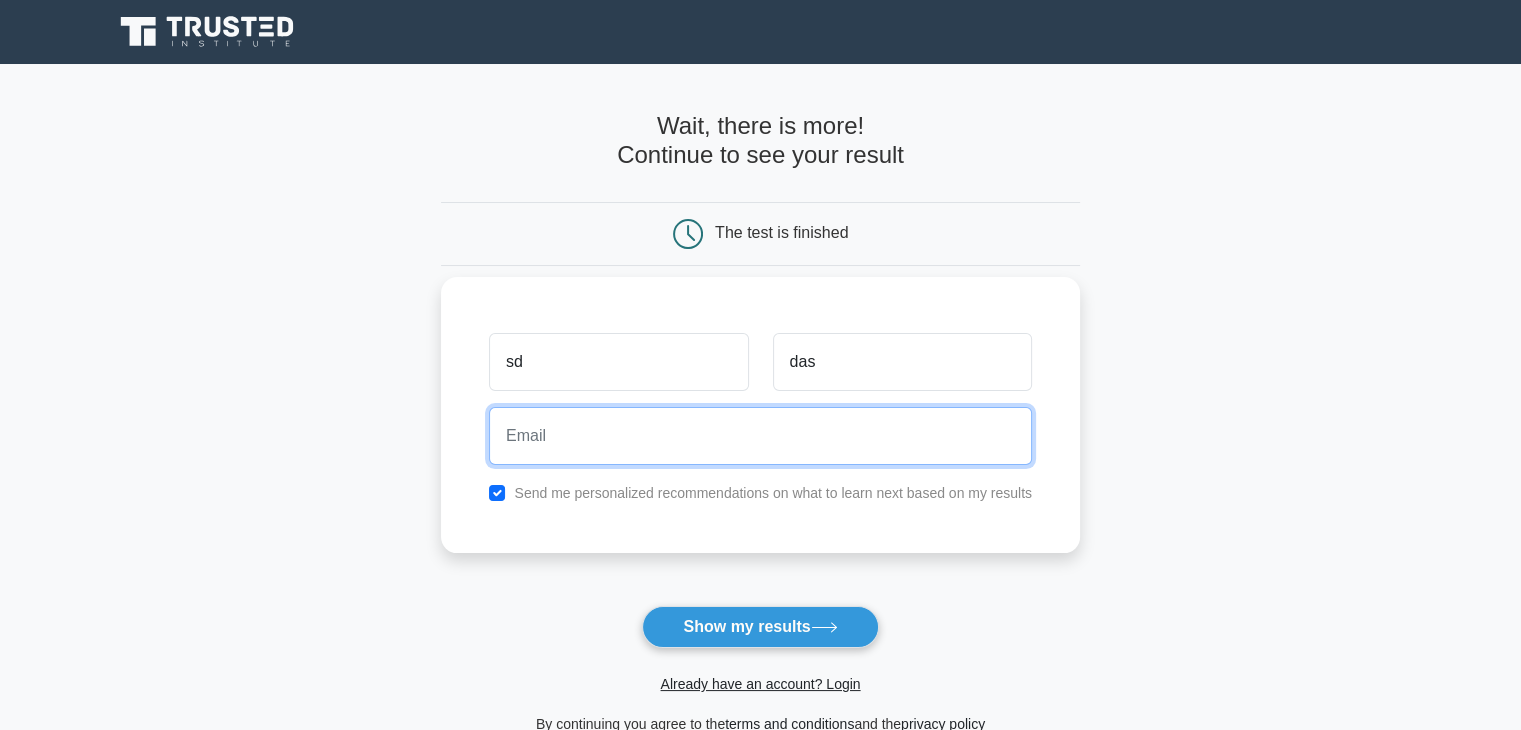 click at bounding box center [760, 436] 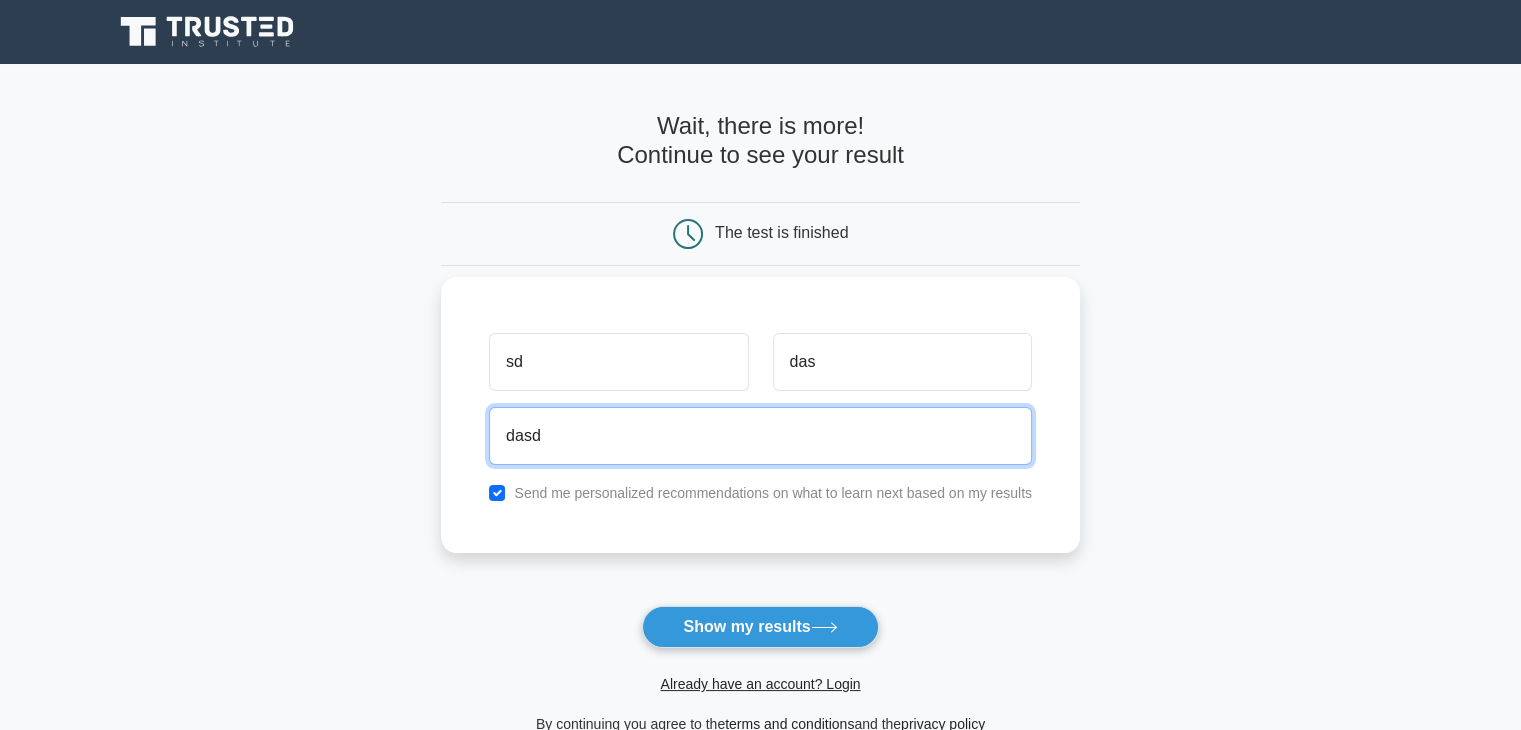 type on "dasd" 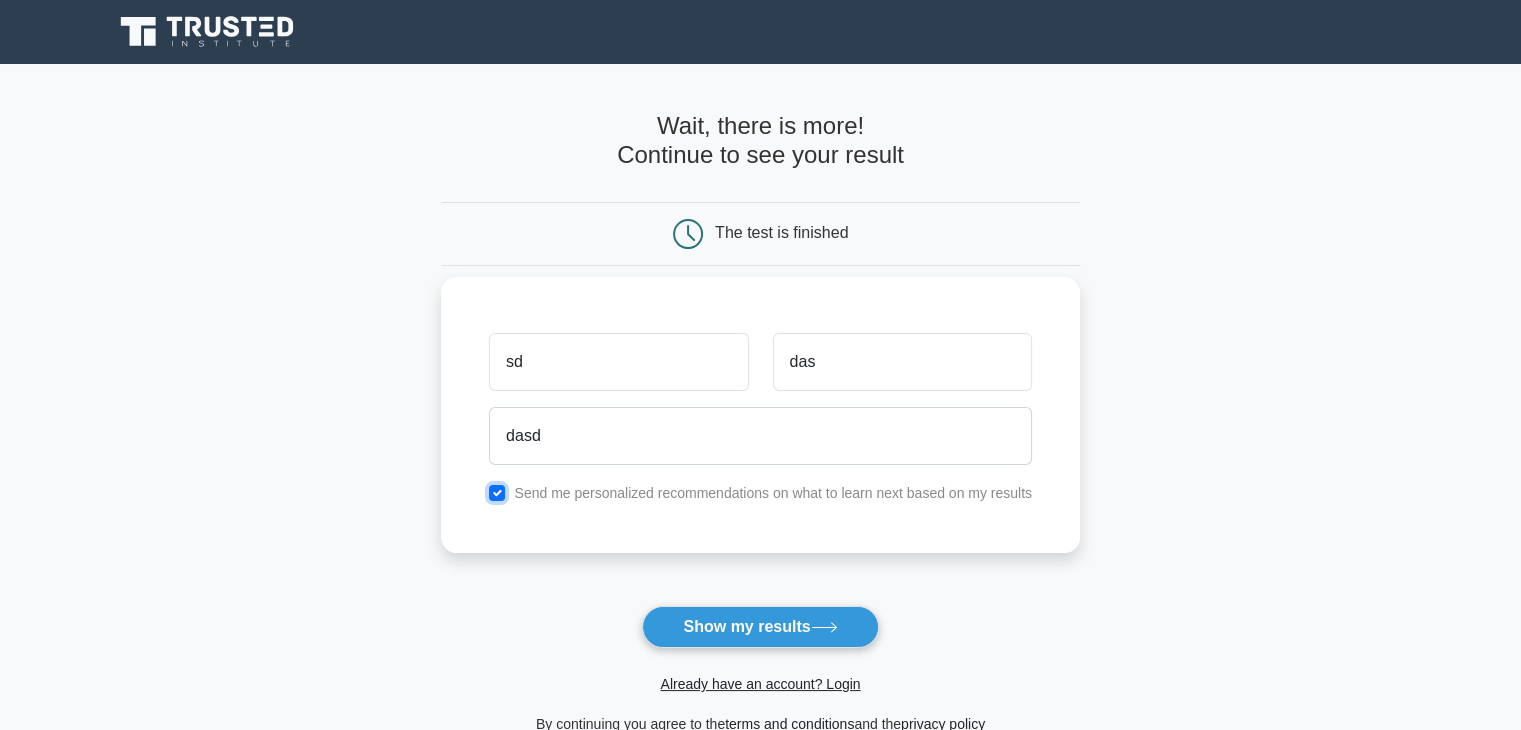 click at bounding box center [497, 493] 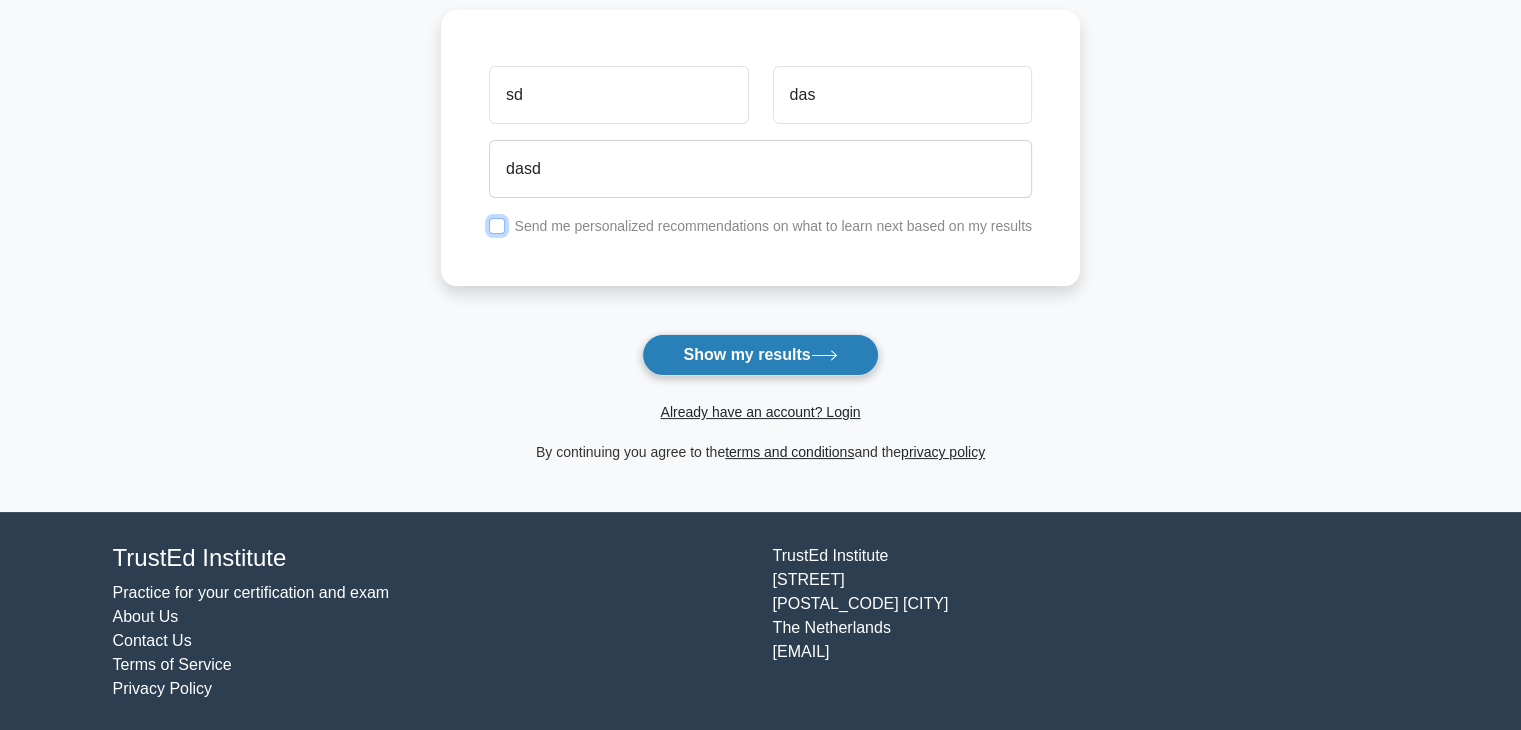 scroll, scrollTop: 274, scrollLeft: 0, axis: vertical 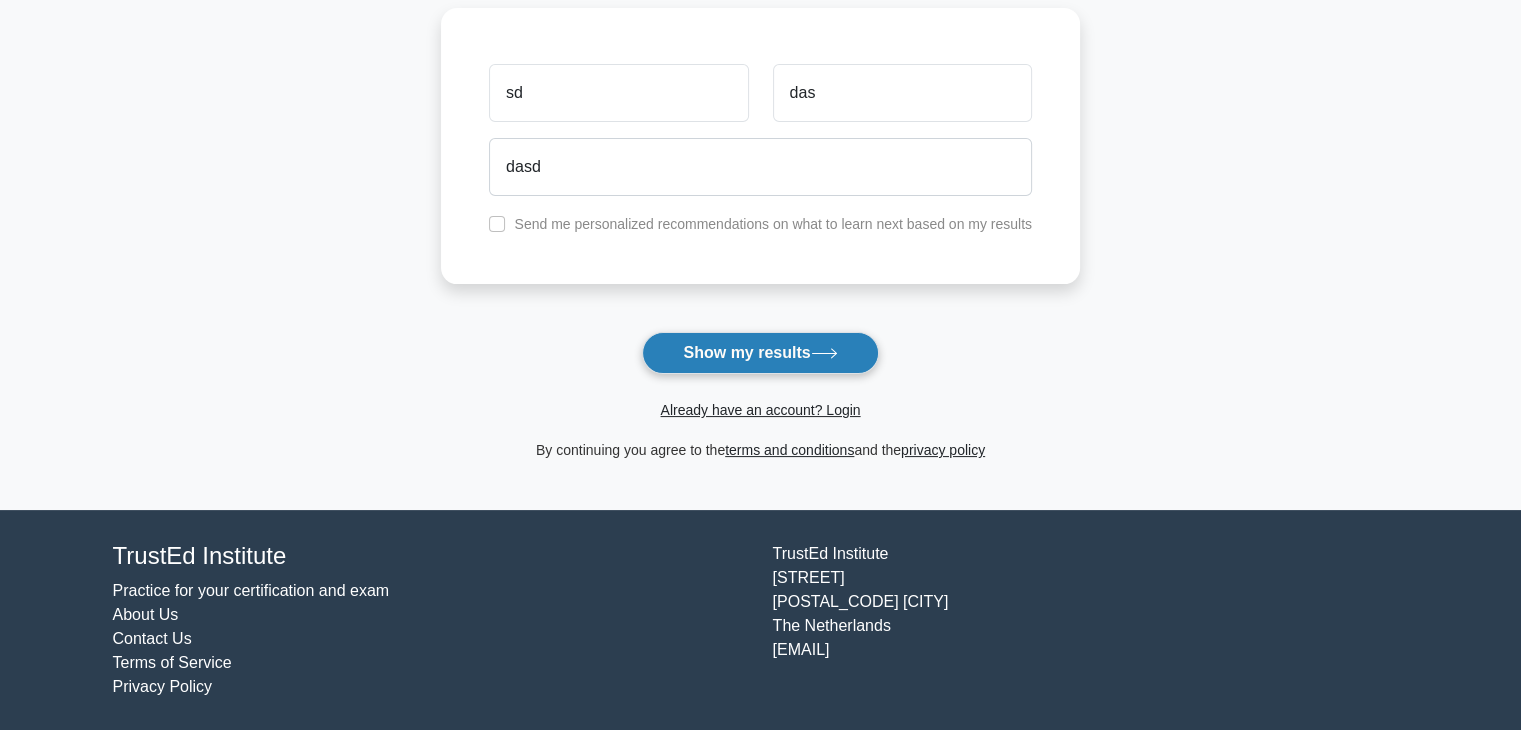 click on "Show my results" at bounding box center [760, 353] 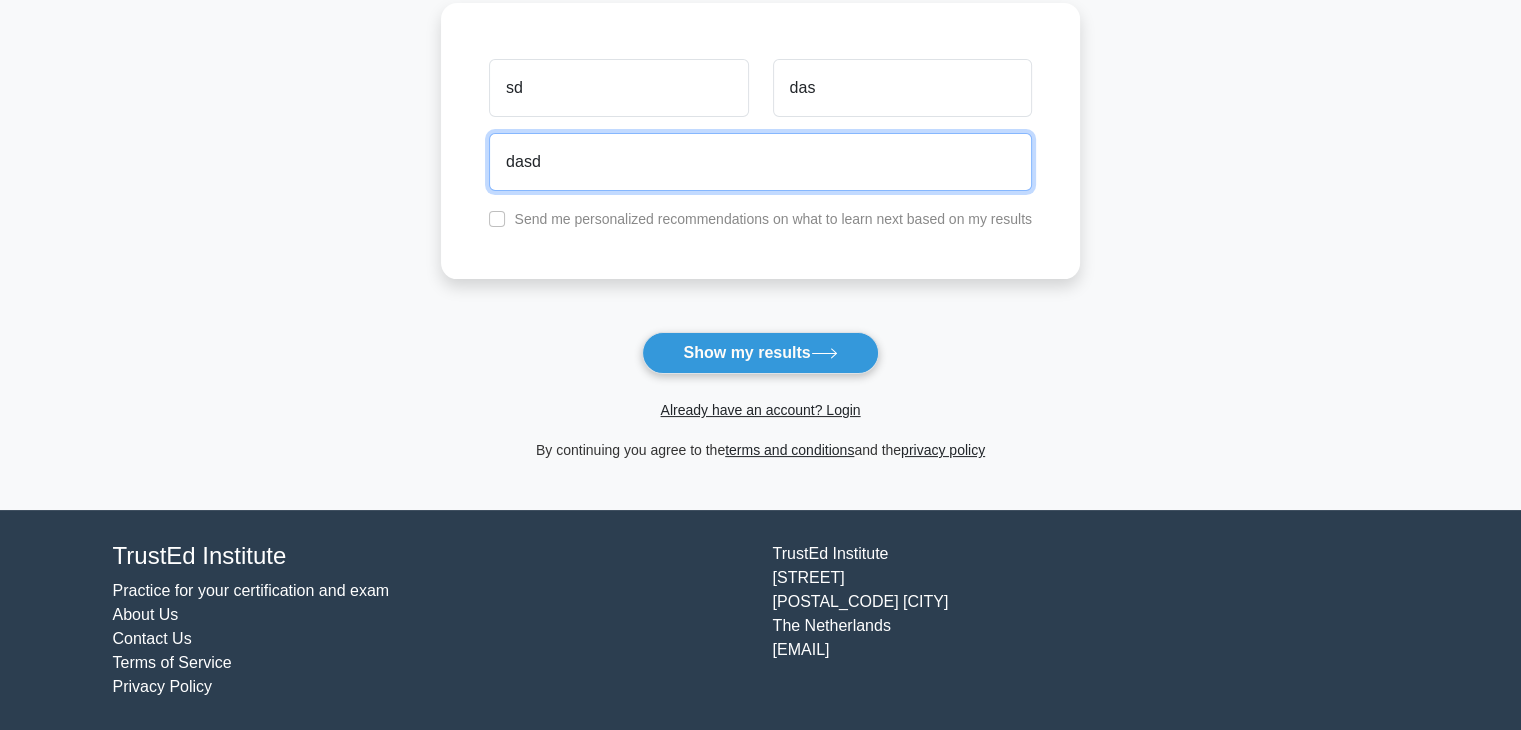 click on "dasd" at bounding box center [760, 162] 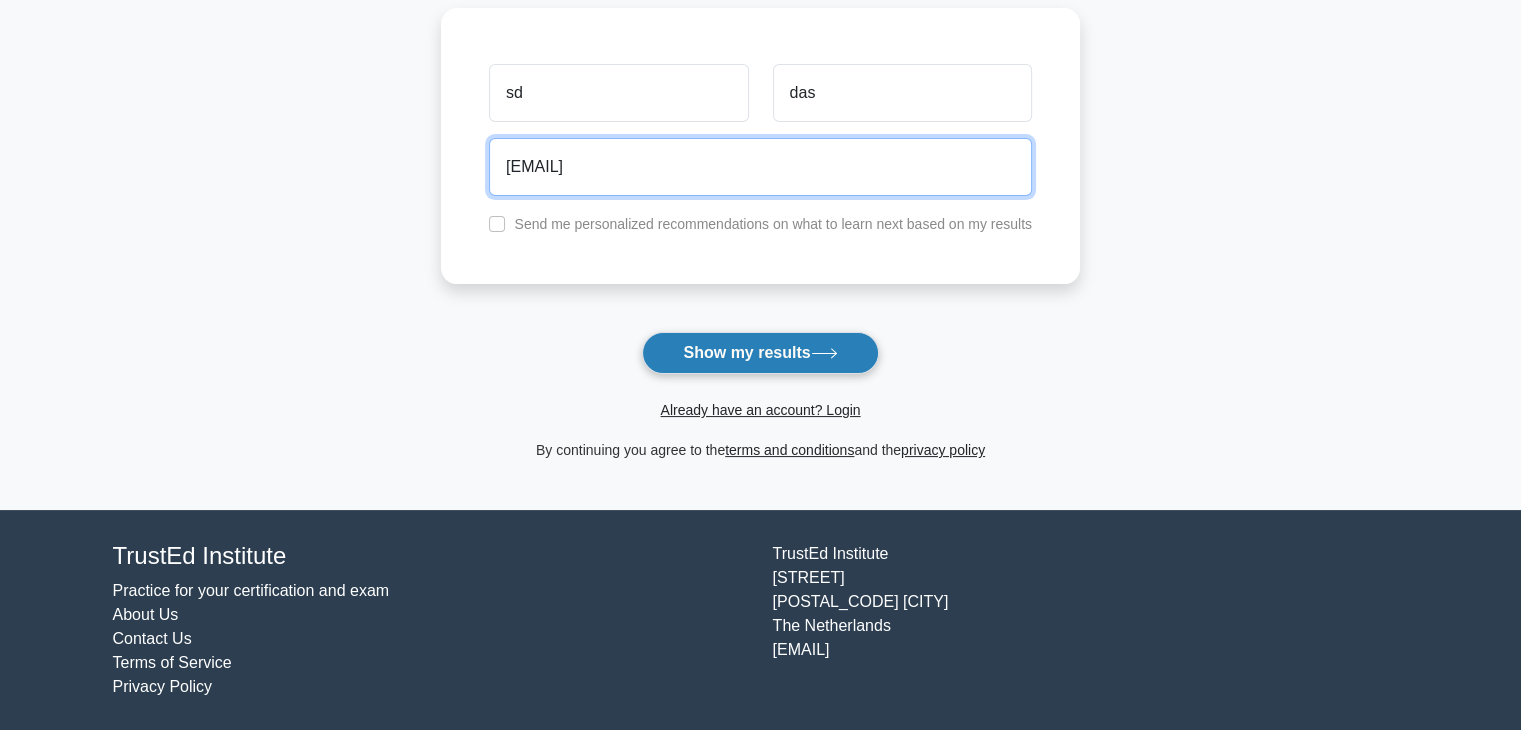 type on "dasd@hotmail.com" 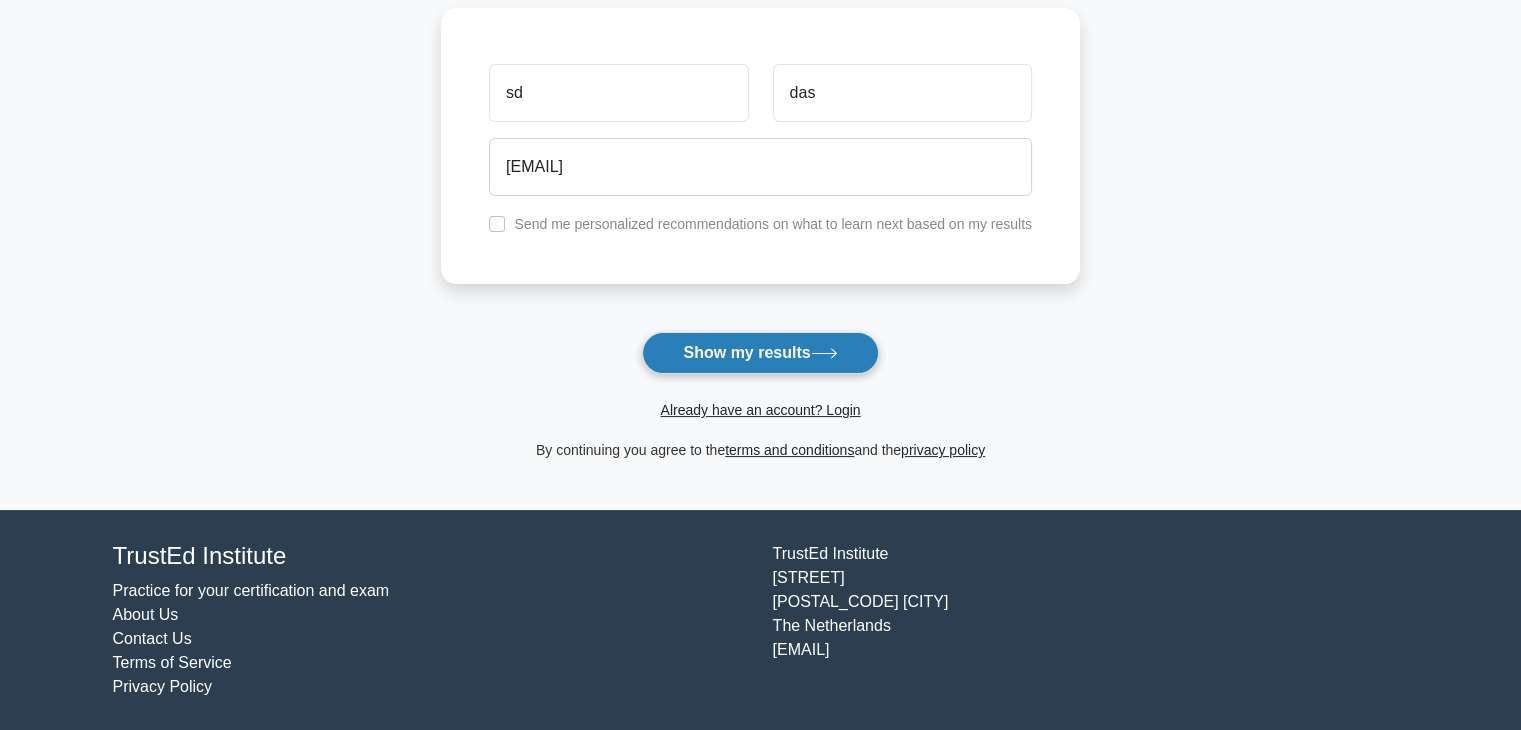 click on "Show my results" at bounding box center [760, 353] 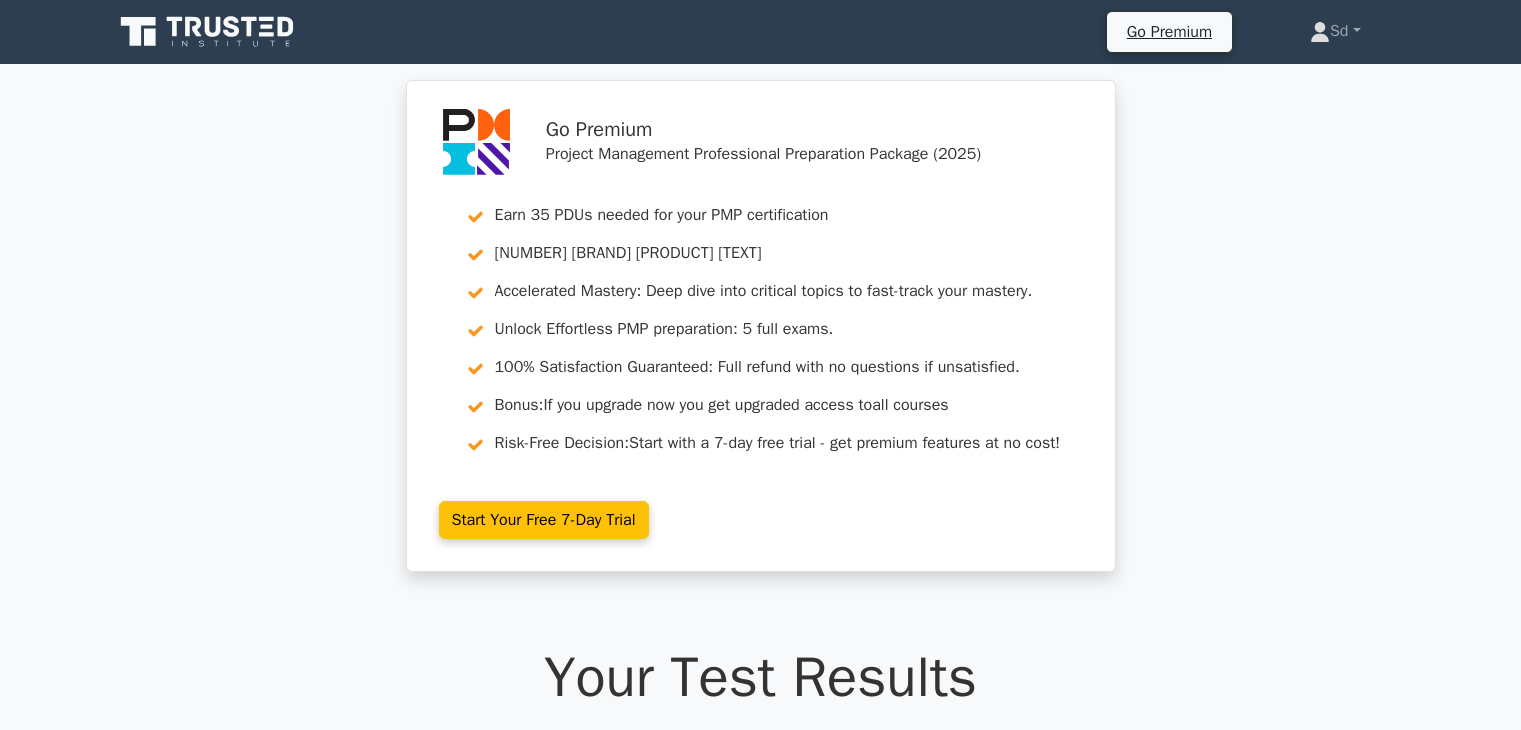 scroll, scrollTop: 0, scrollLeft: 0, axis: both 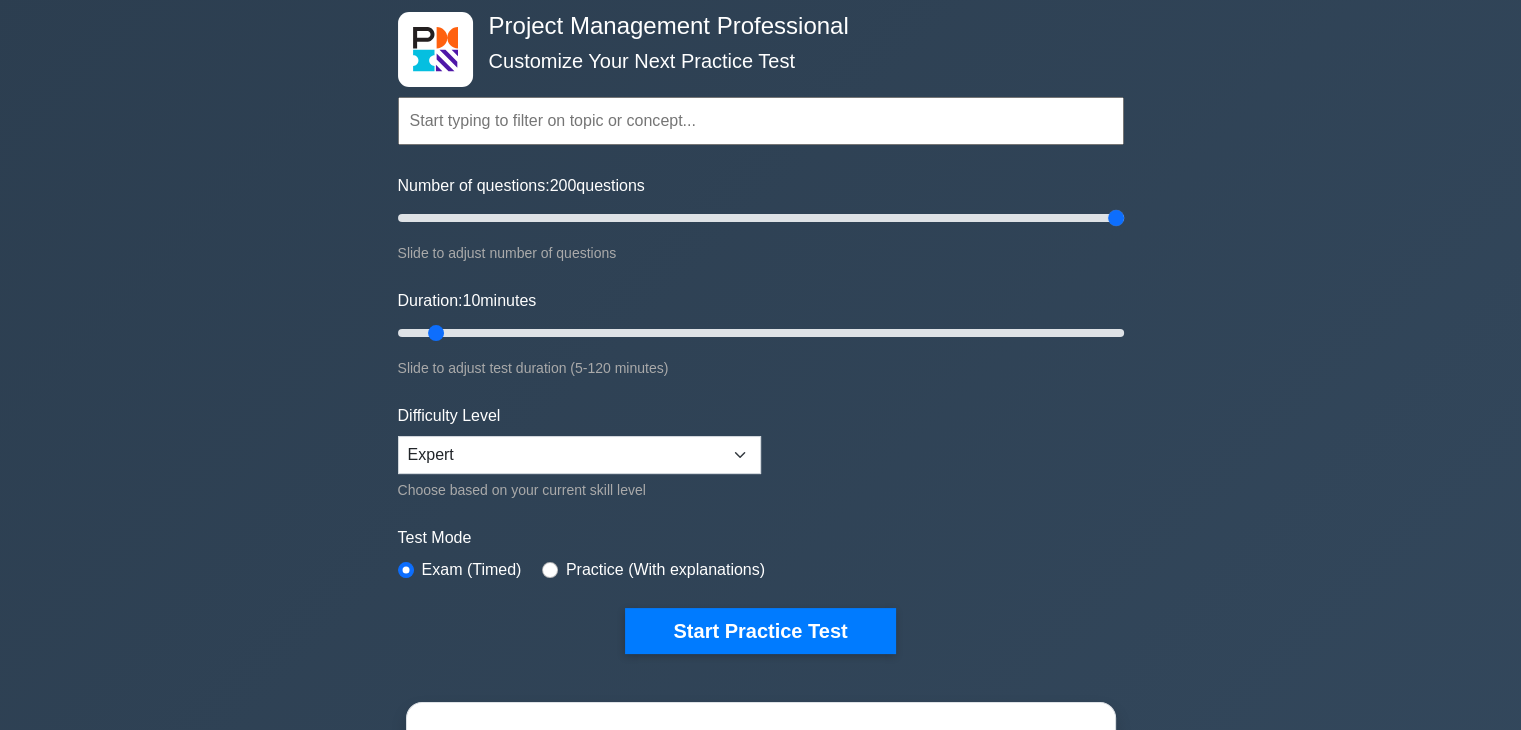 drag, startPoint x: 969, startPoint y: 213, endPoint x: 1252, endPoint y: 254, distance: 285.95453 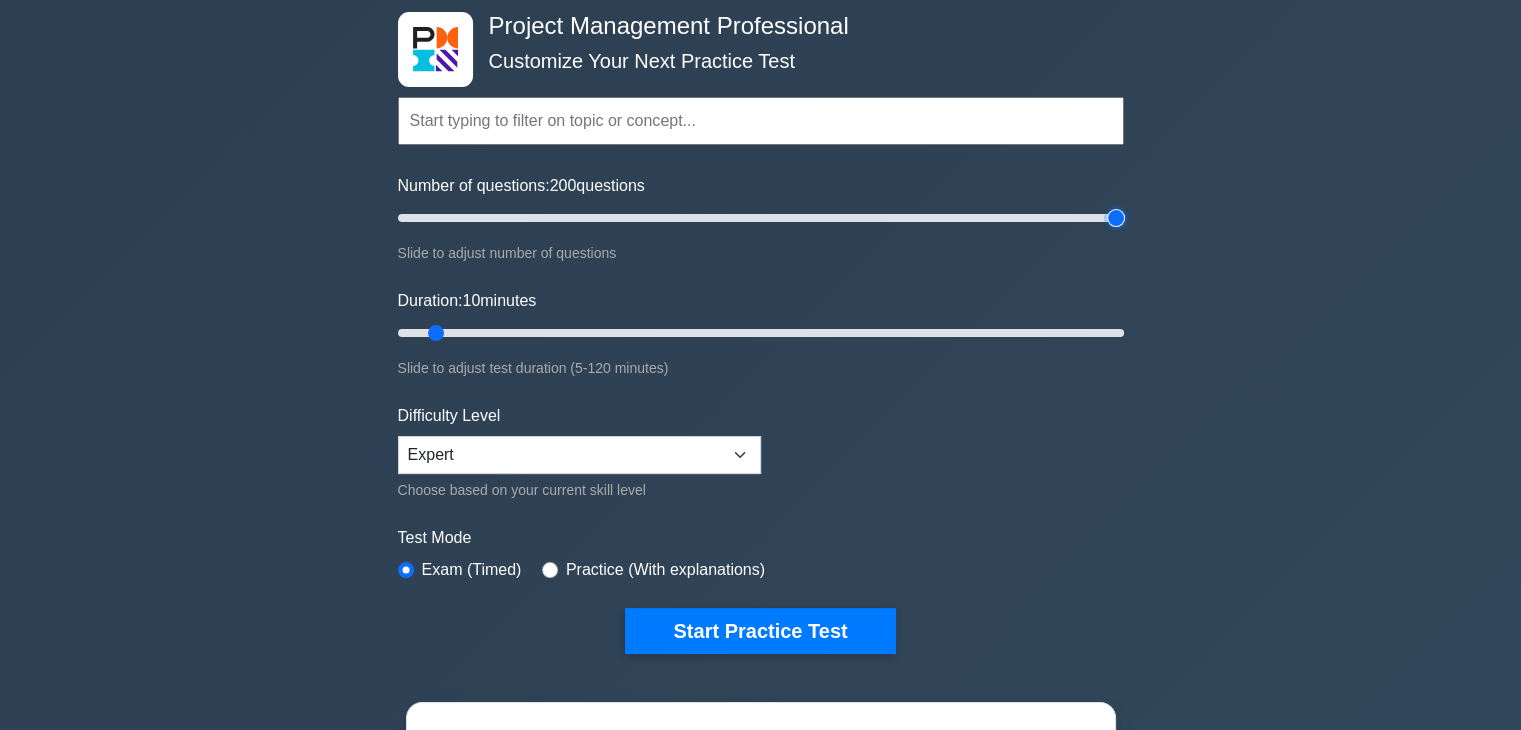 type on "200" 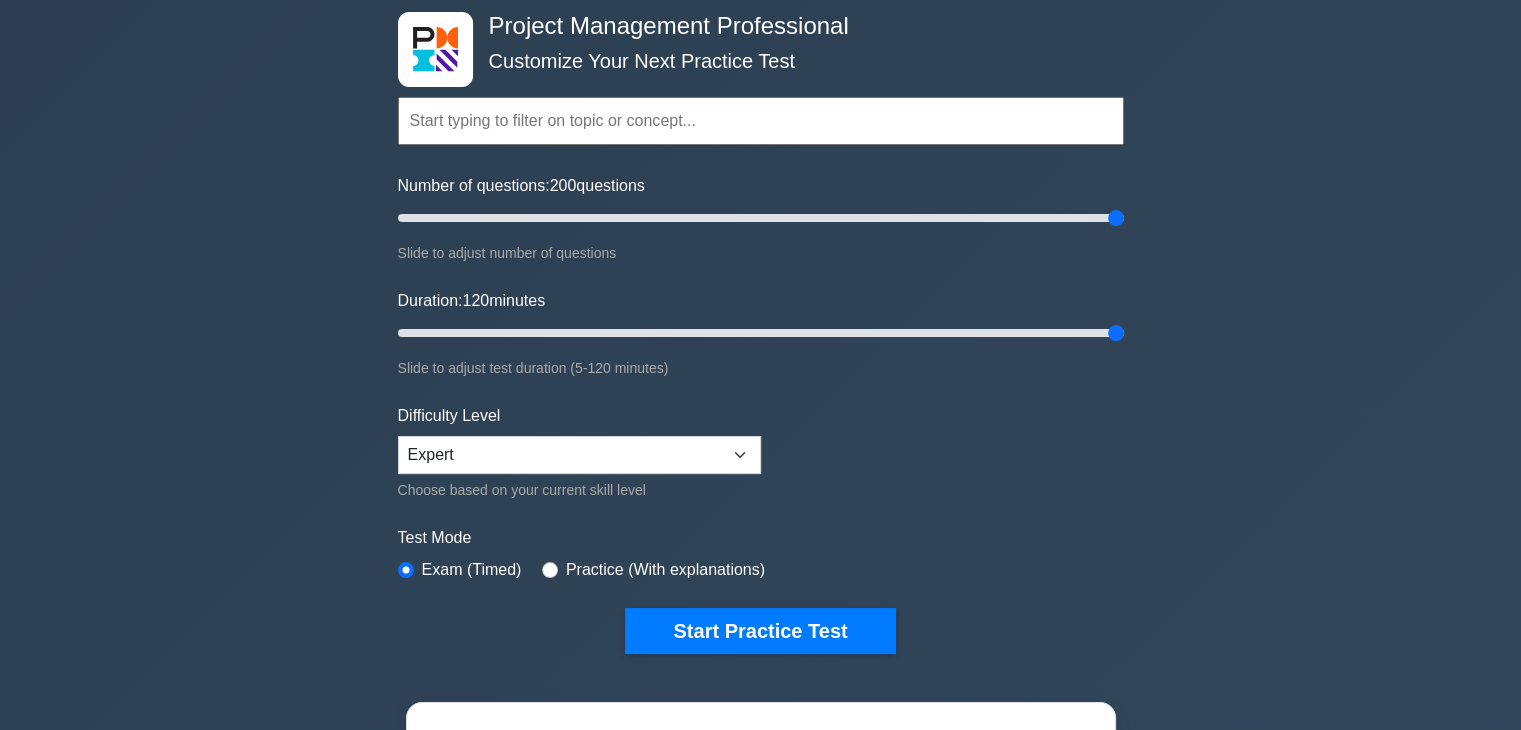 drag, startPoint x: 804, startPoint y: 335, endPoint x: 1160, endPoint y: 333, distance: 356.0056 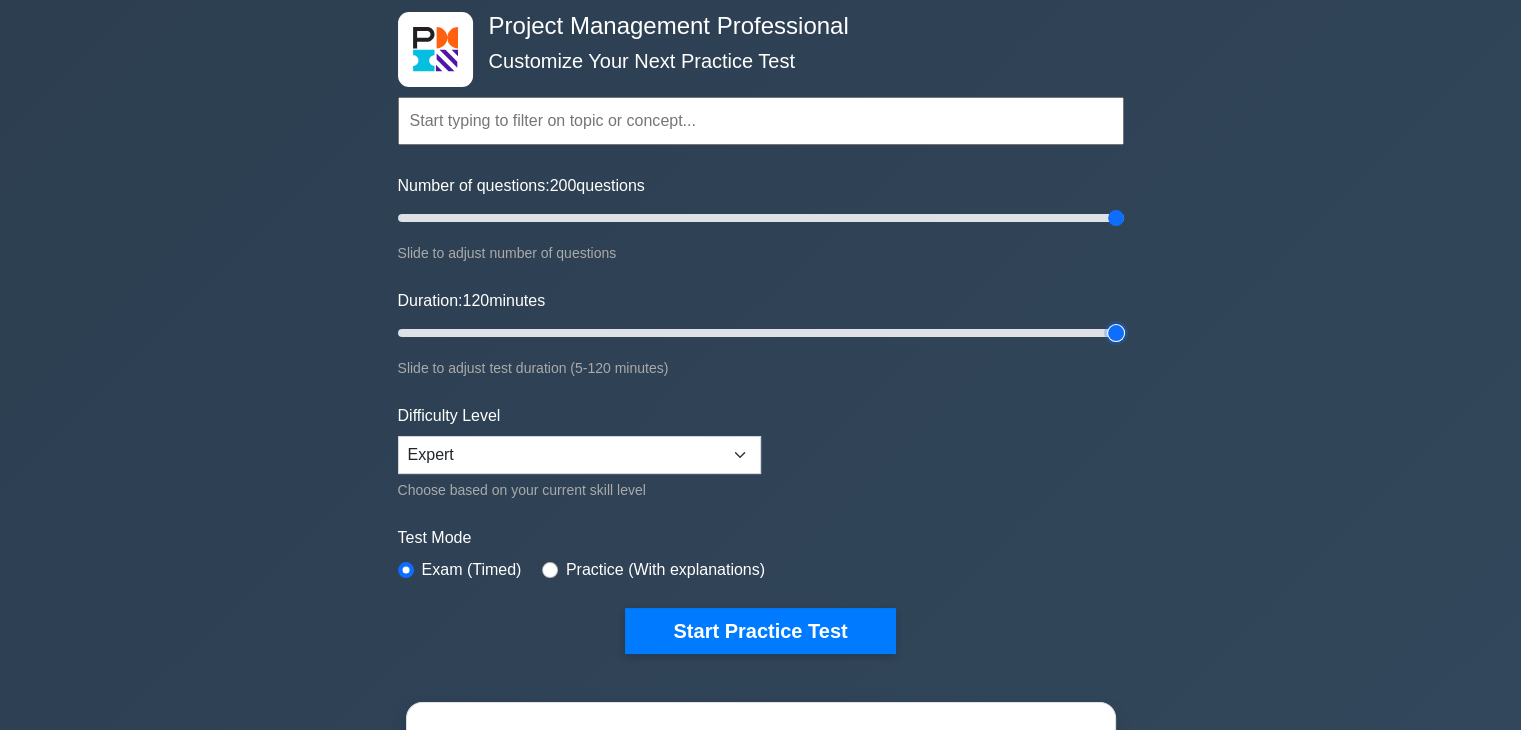 type on "120" 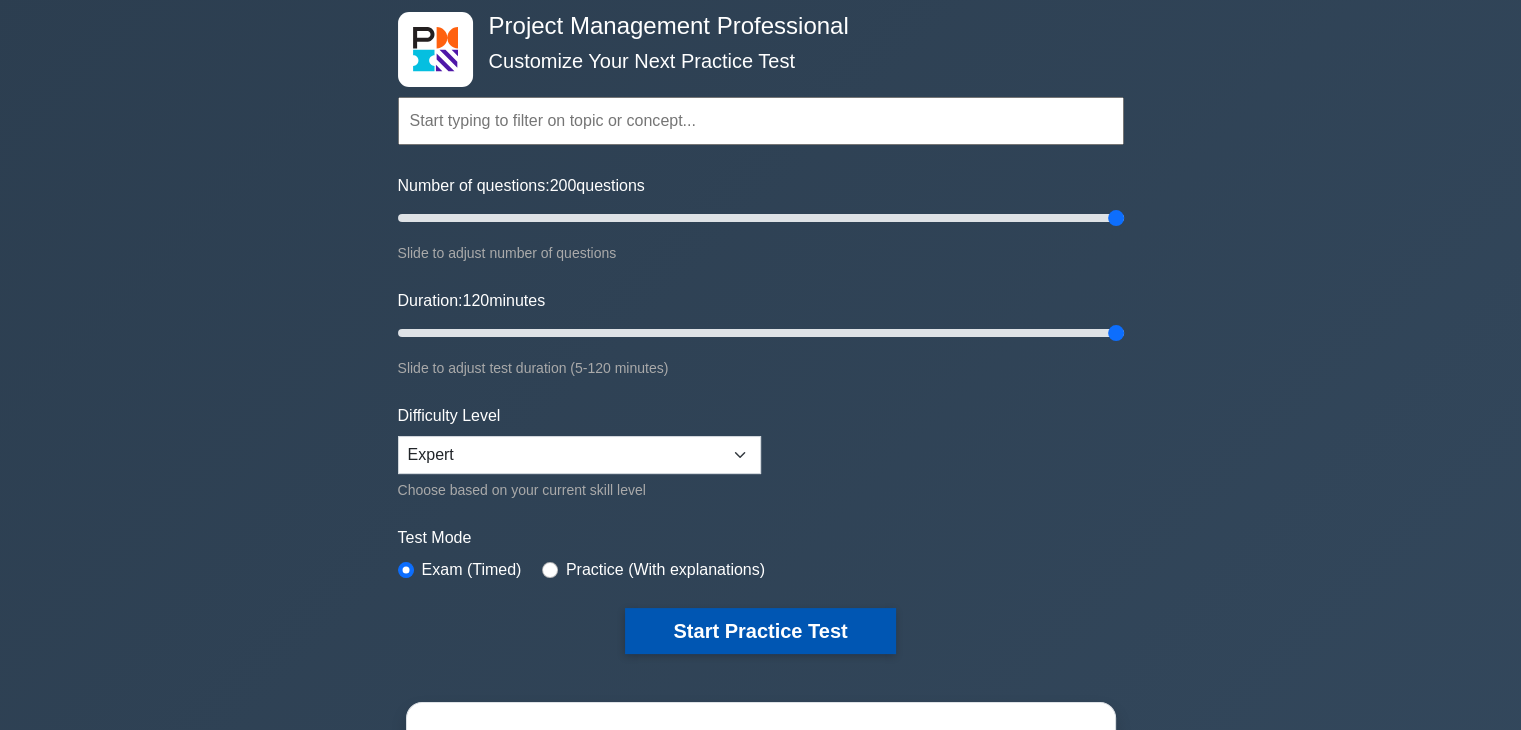 click on "Start Practice Test" at bounding box center (760, 631) 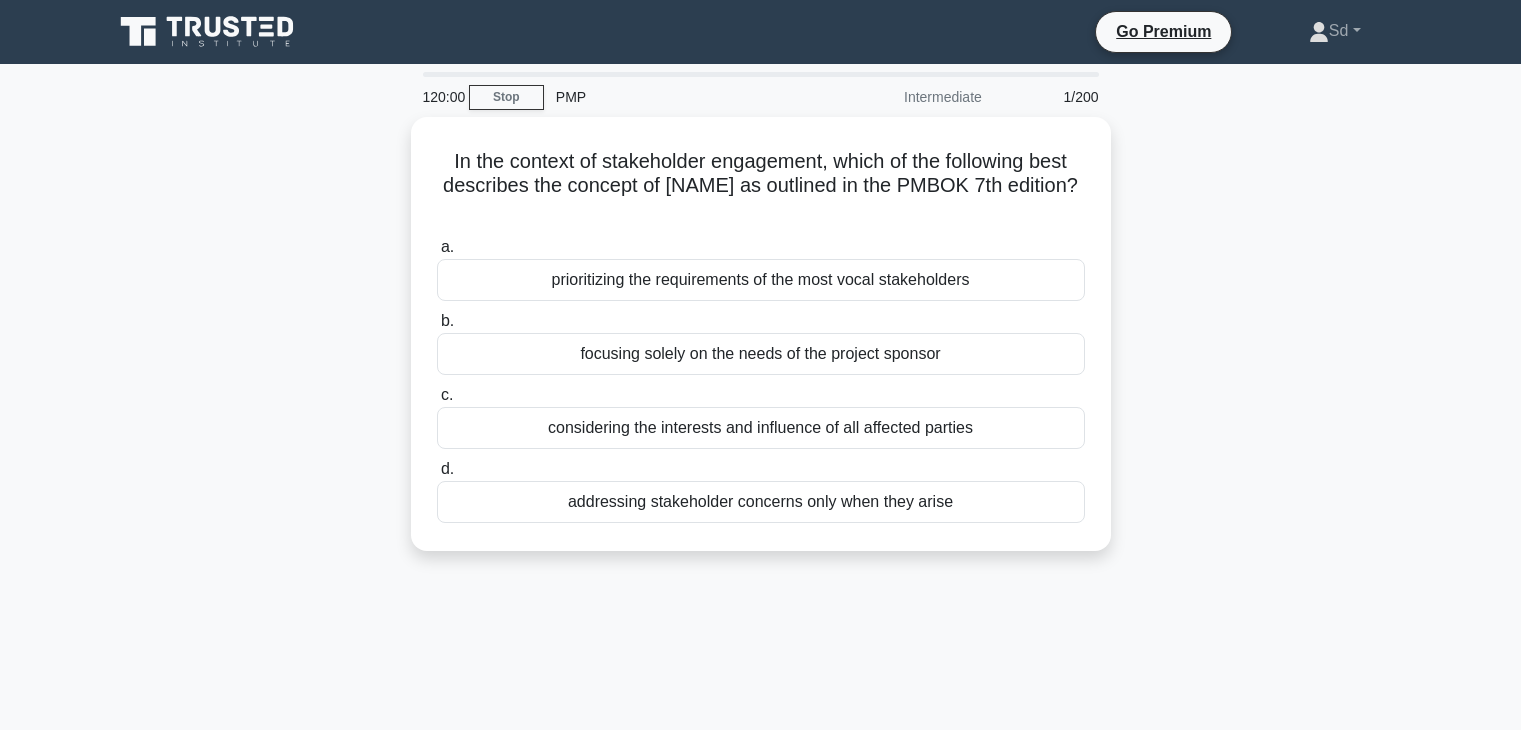 scroll, scrollTop: 0, scrollLeft: 0, axis: both 